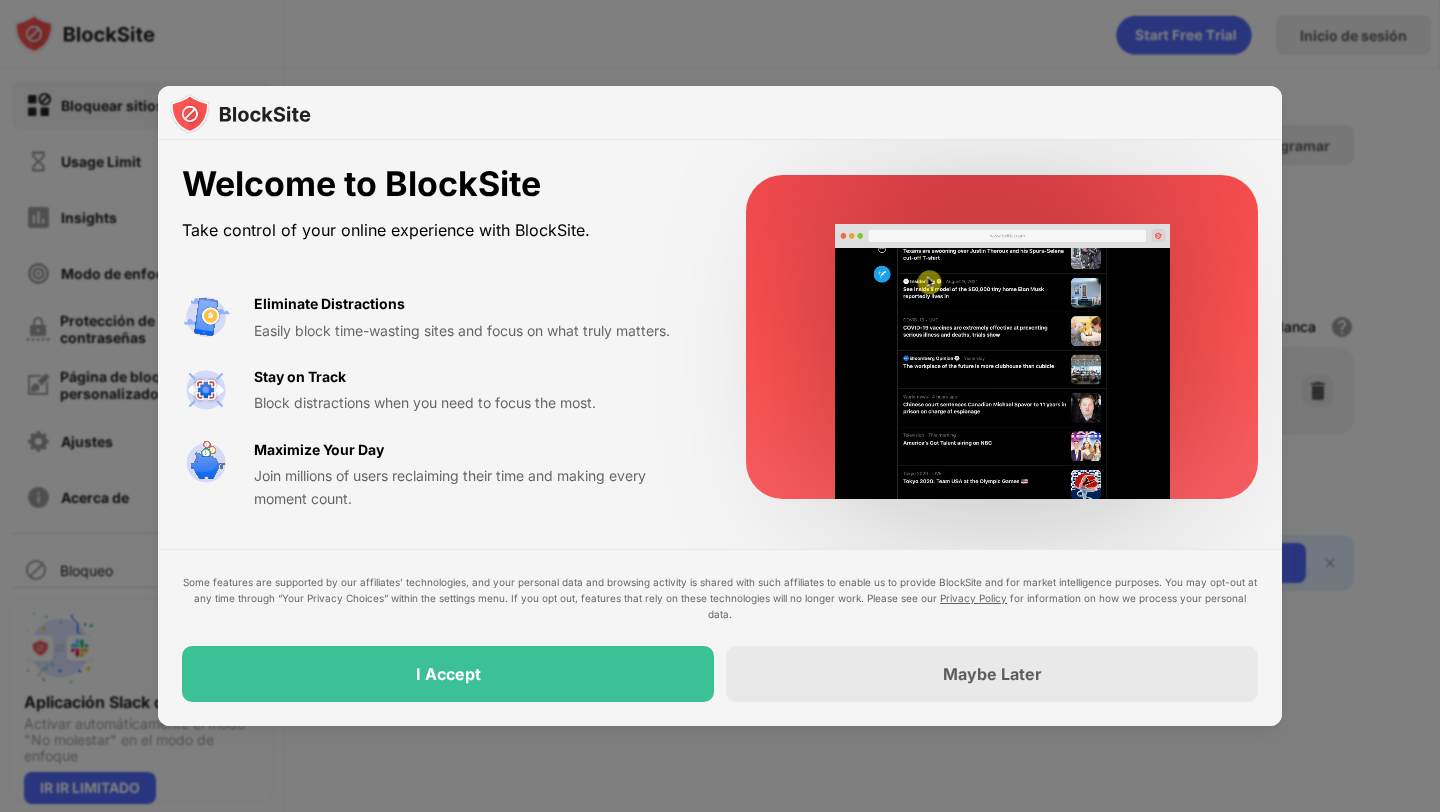 scroll, scrollTop: 0, scrollLeft: 0, axis: both 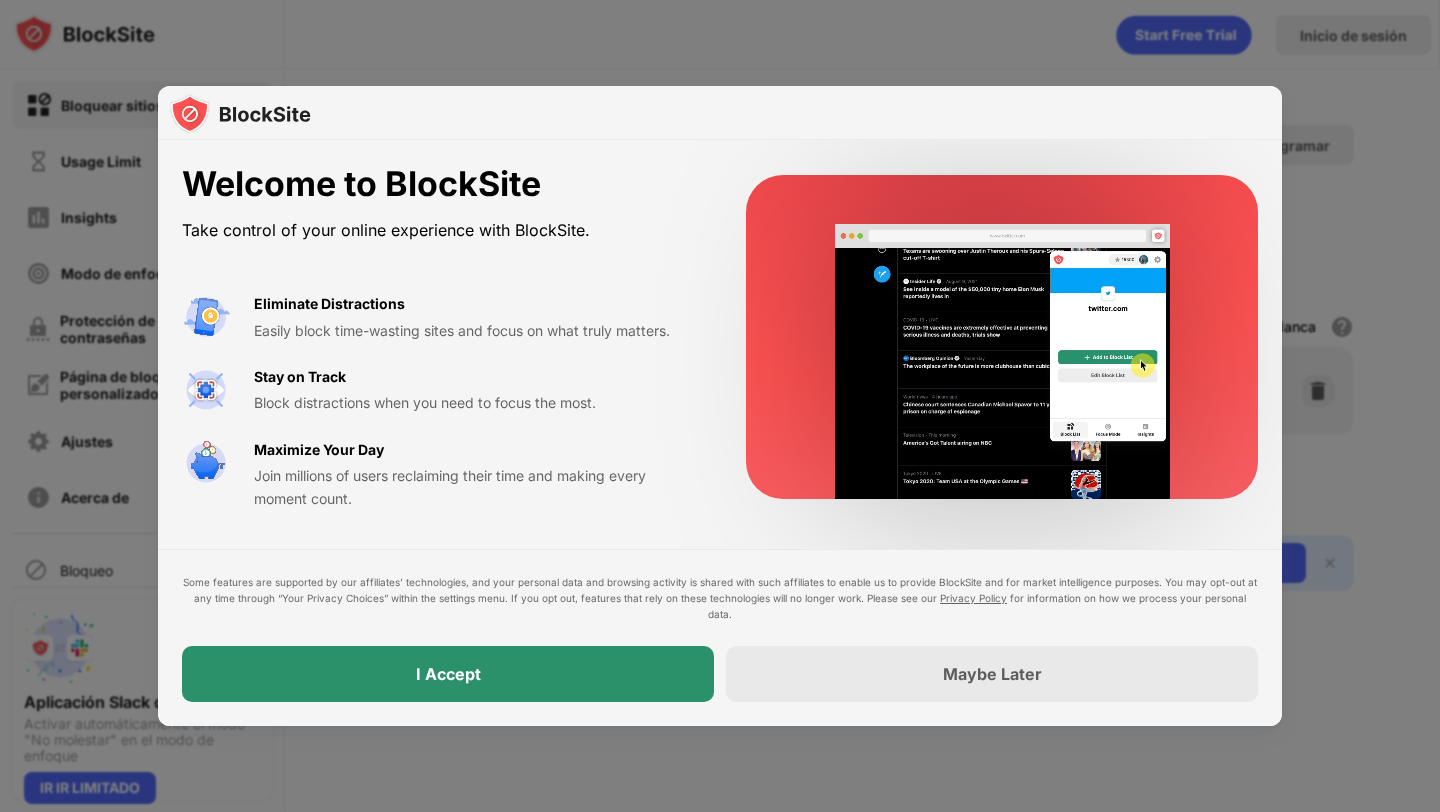 click on "I Accept" at bounding box center [448, 674] 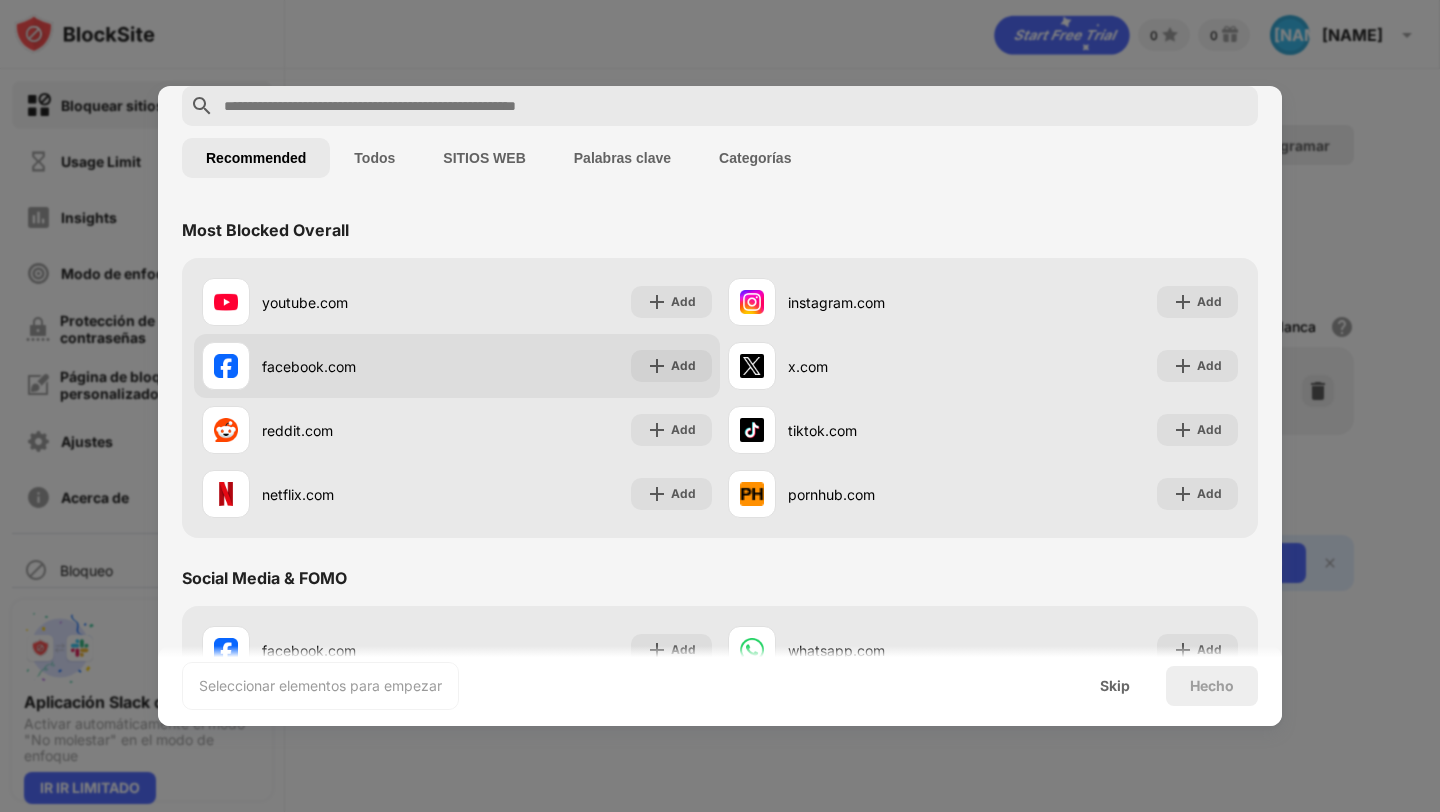 scroll, scrollTop: 0, scrollLeft: 0, axis: both 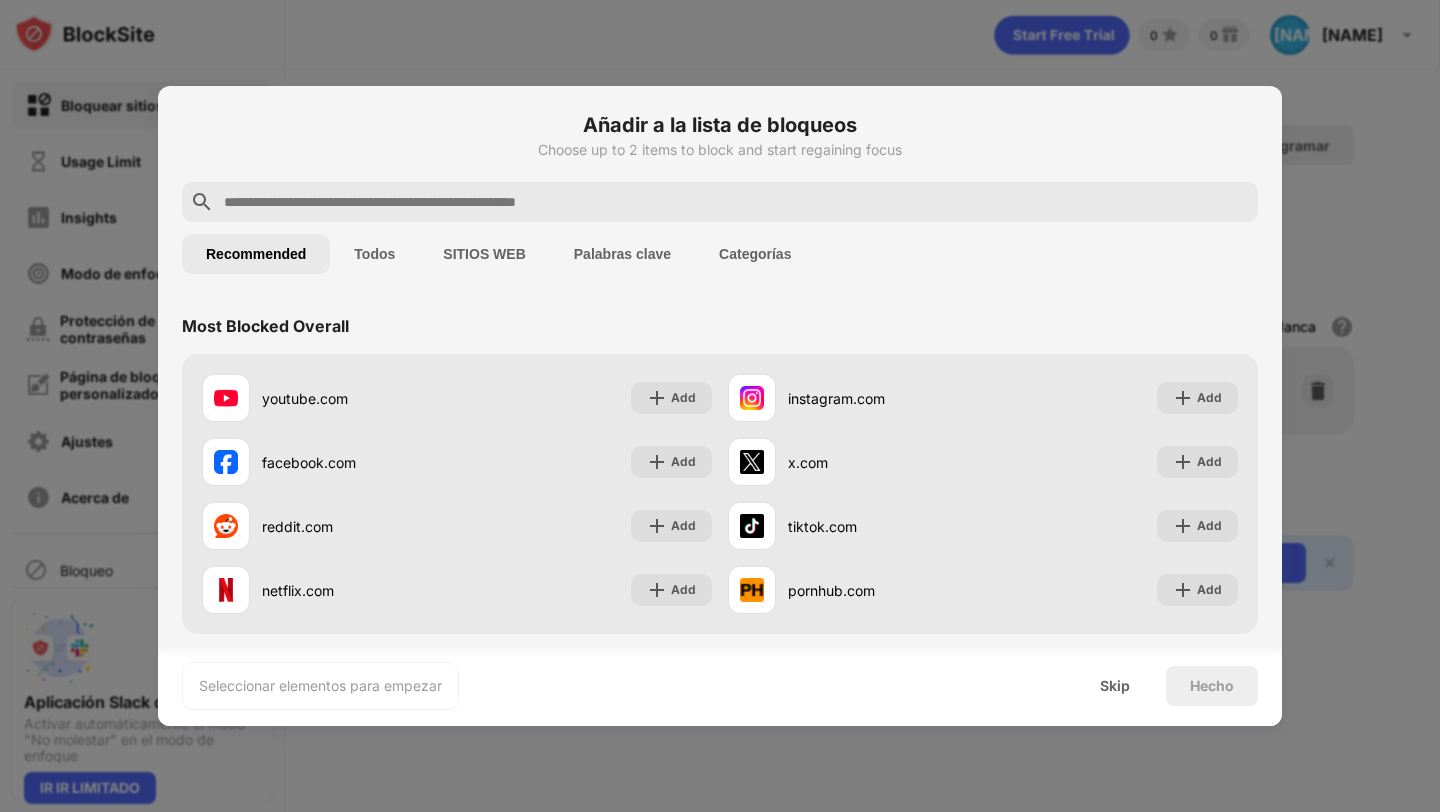 click at bounding box center (720, 202) 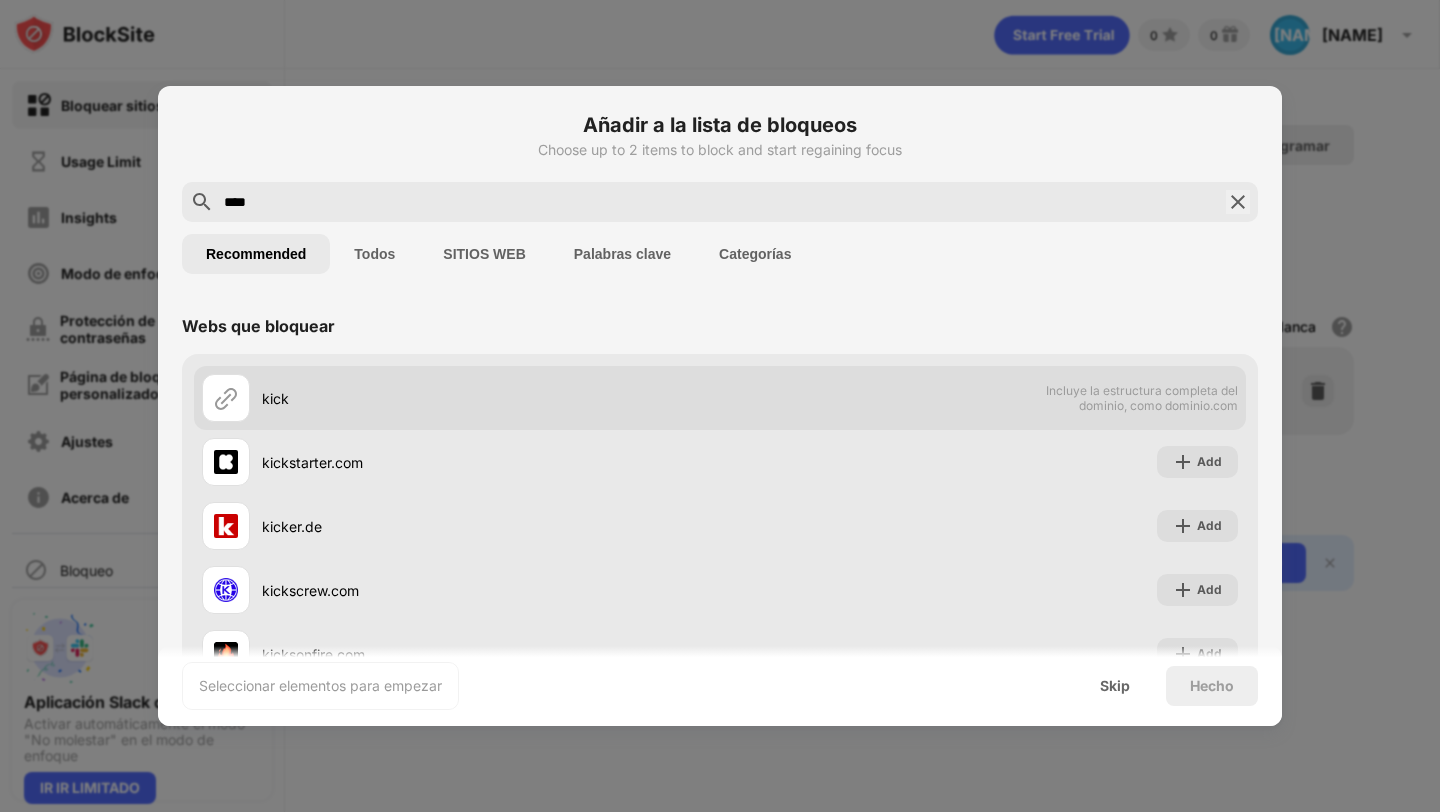 click on "kick" at bounding box center [491, 398] 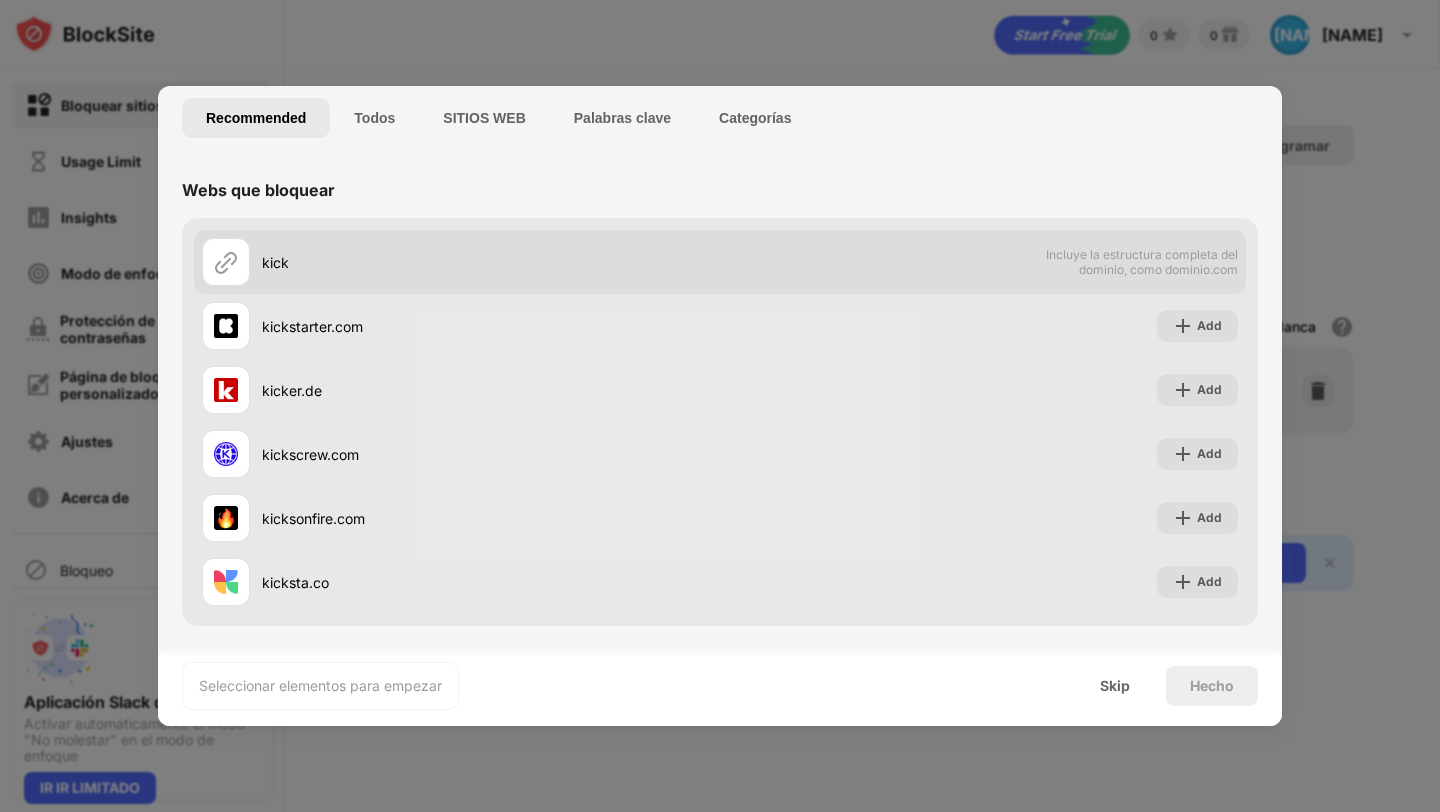 click at bounding box center (226, 262) 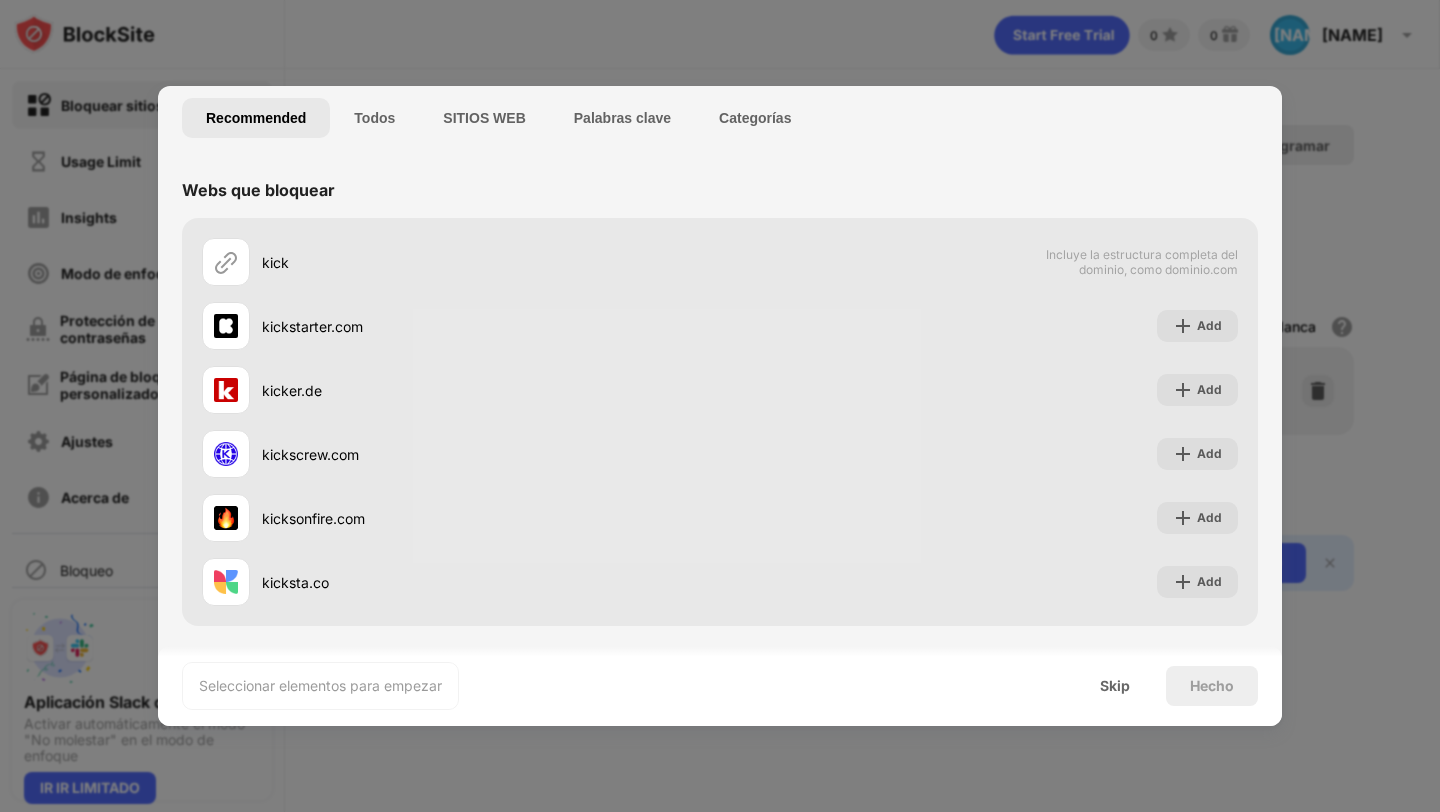 click on "Hecho" at bounding box center (1212, 686) 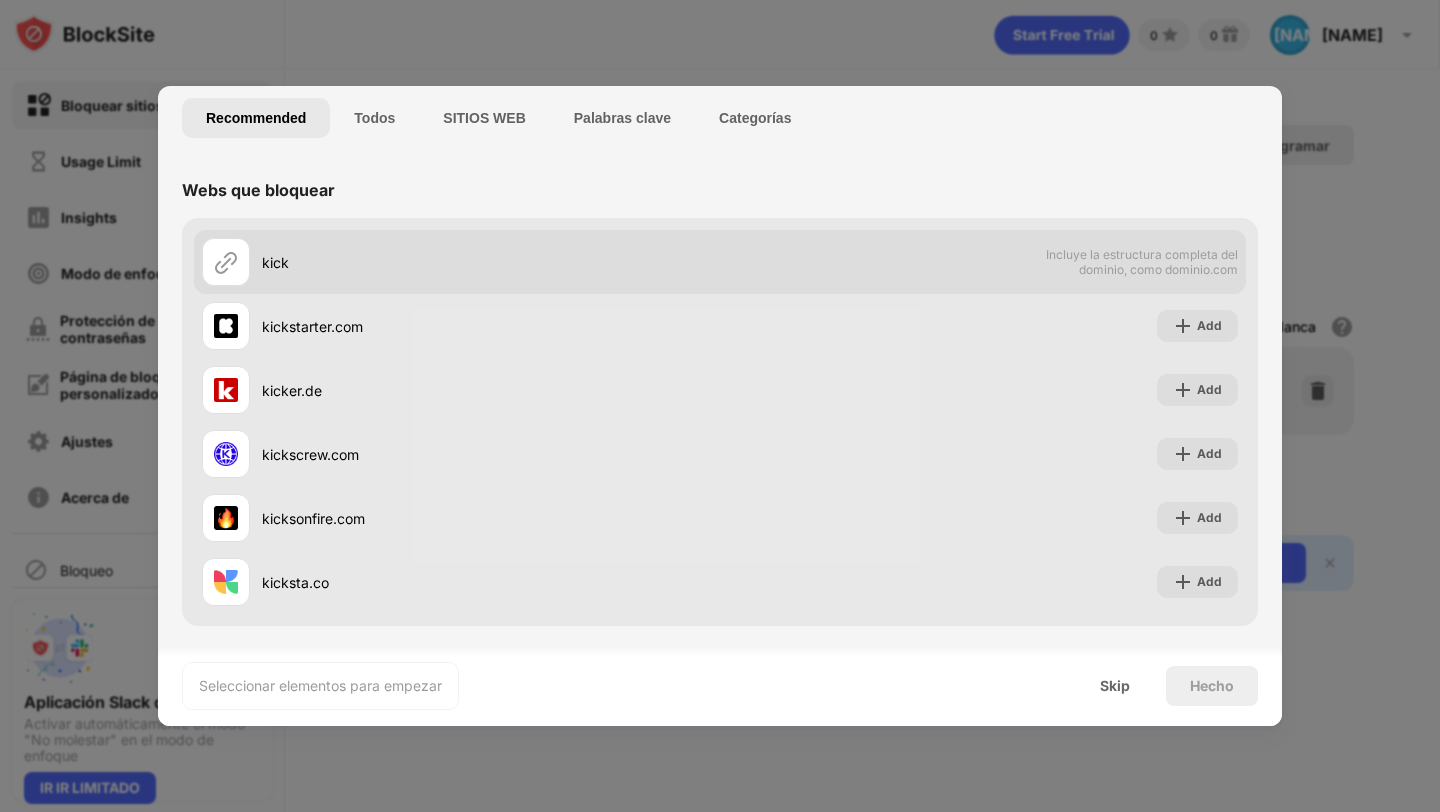 click on "Incluye la estructura completa del dominio, como dominio.com" at bounding box center [1135, 262] 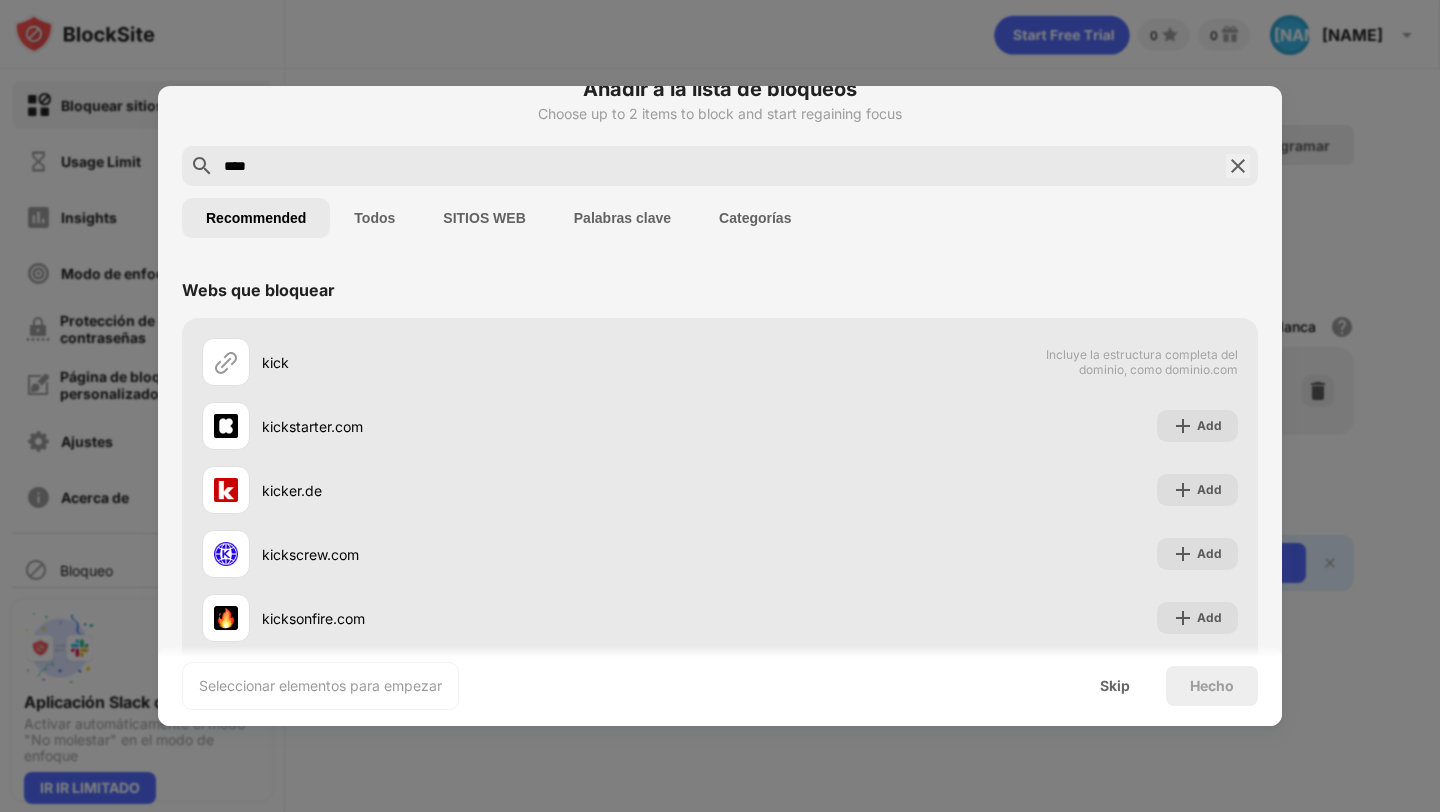 scroll, scrollTop: 0, scrollLeft: 0, axis: both 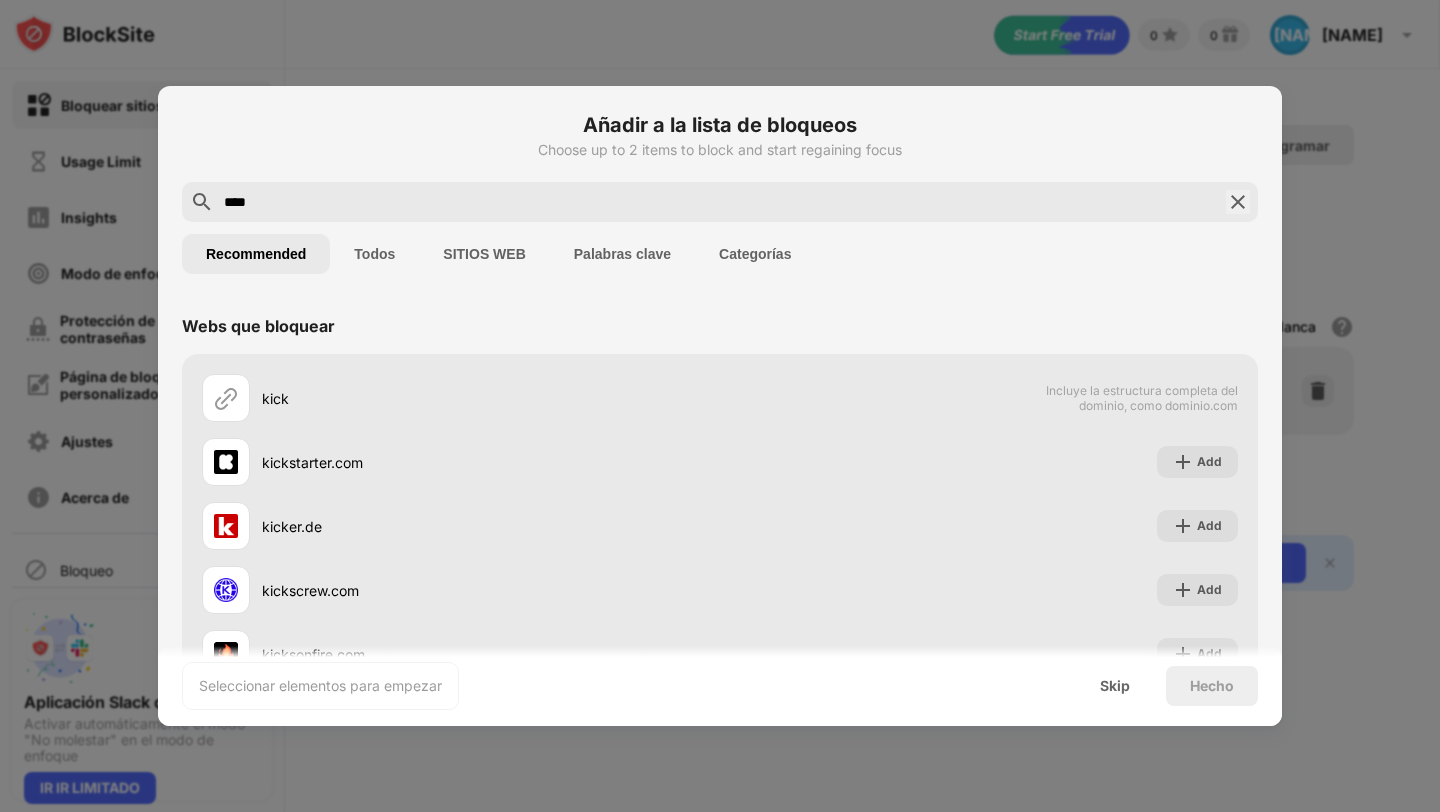 click on "Todos" at bounding box center [374, 254] 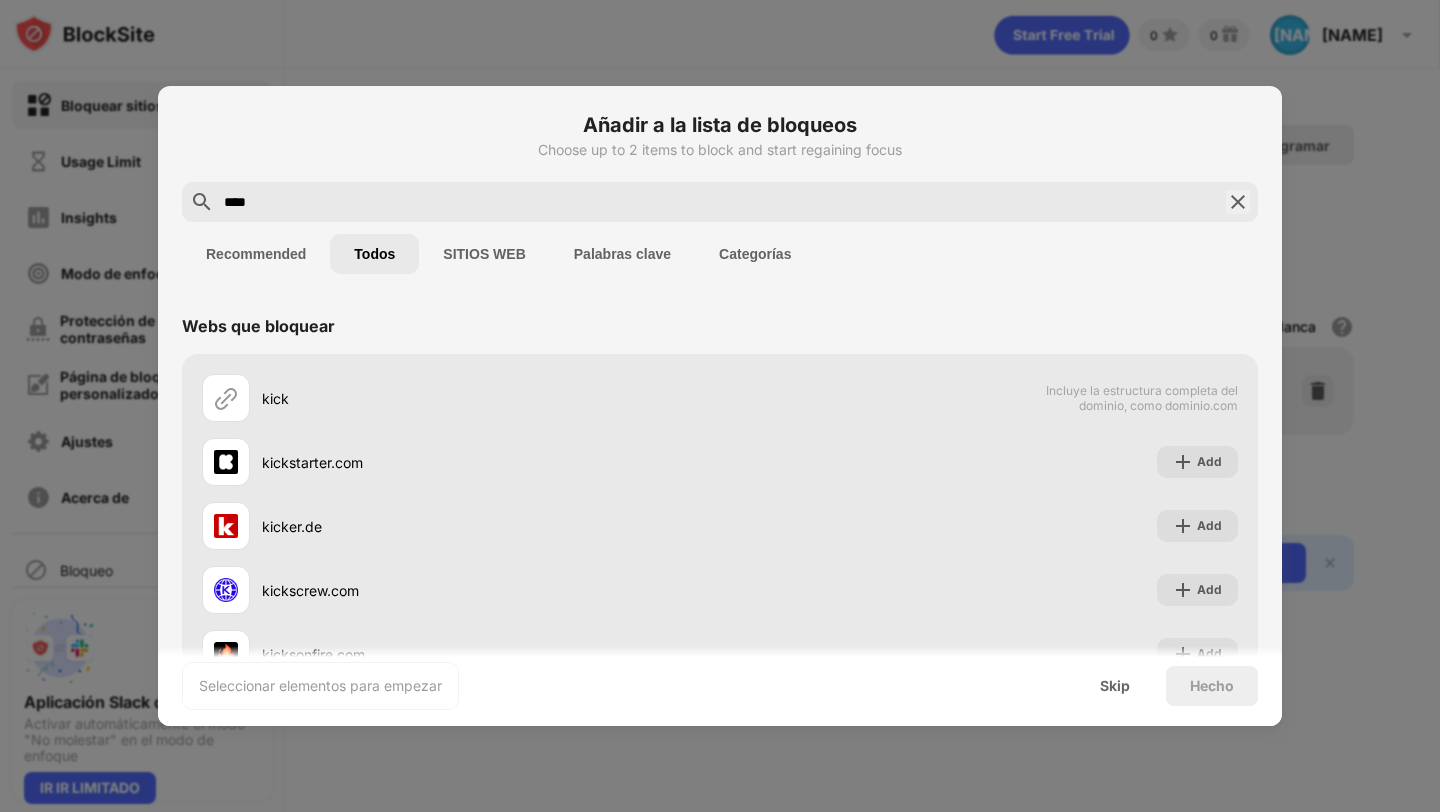 click on "****" at bounding box center (720, 202) 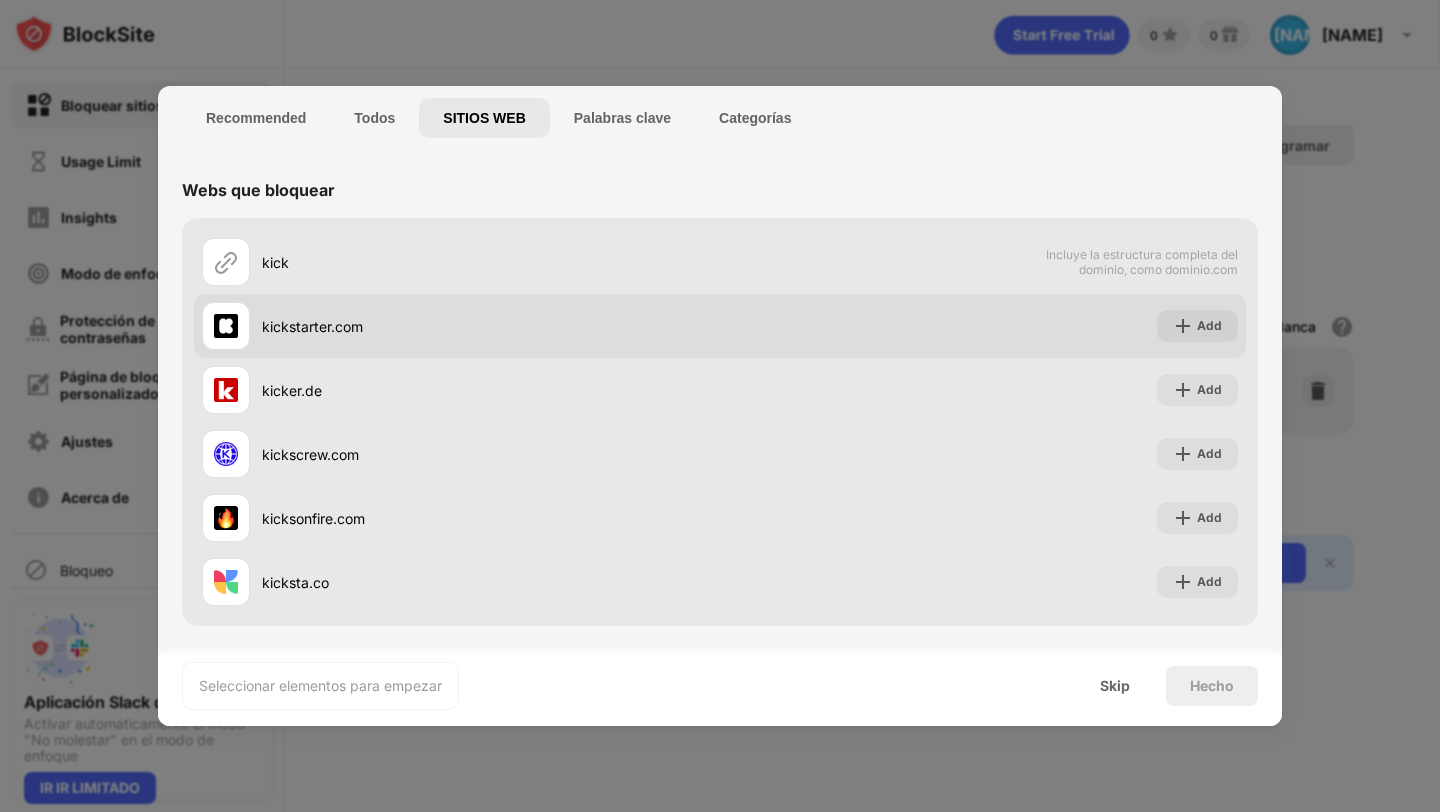 scroll, scrollTop: 0, scrollLeft: 0, axis: both 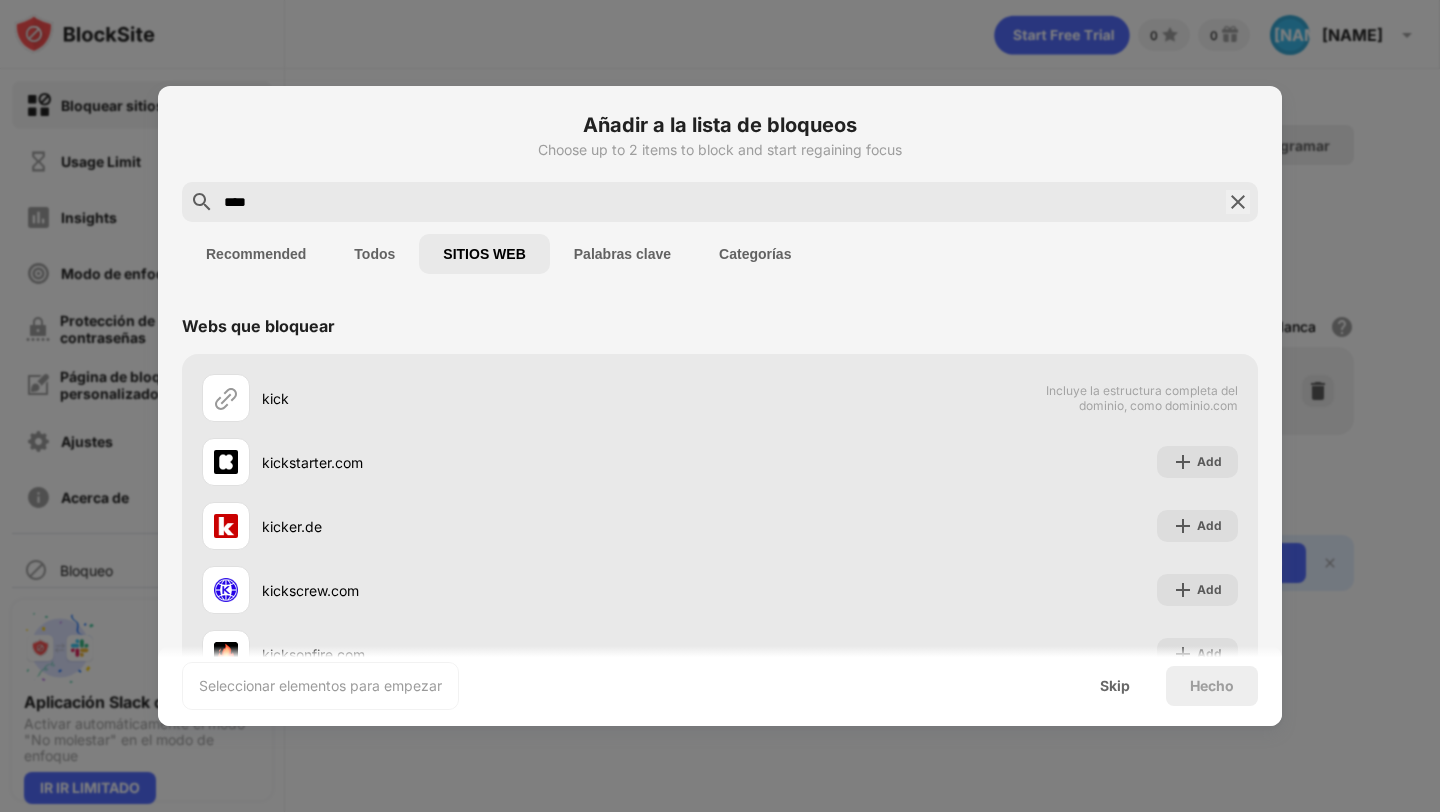 click on "Palabras clave" at bounding box center (622, 254) 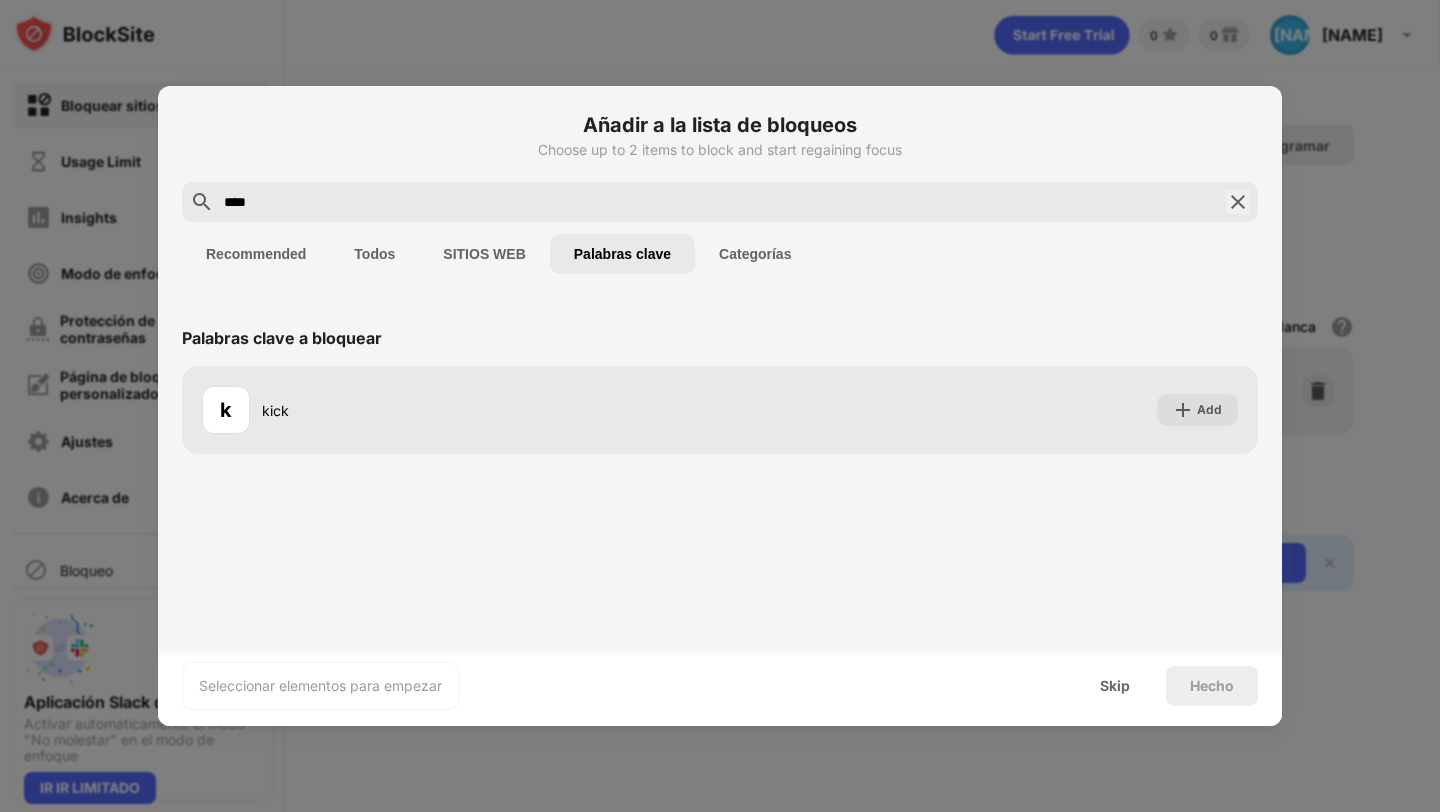 click on "Categorías" at bounding box center [755, 254] 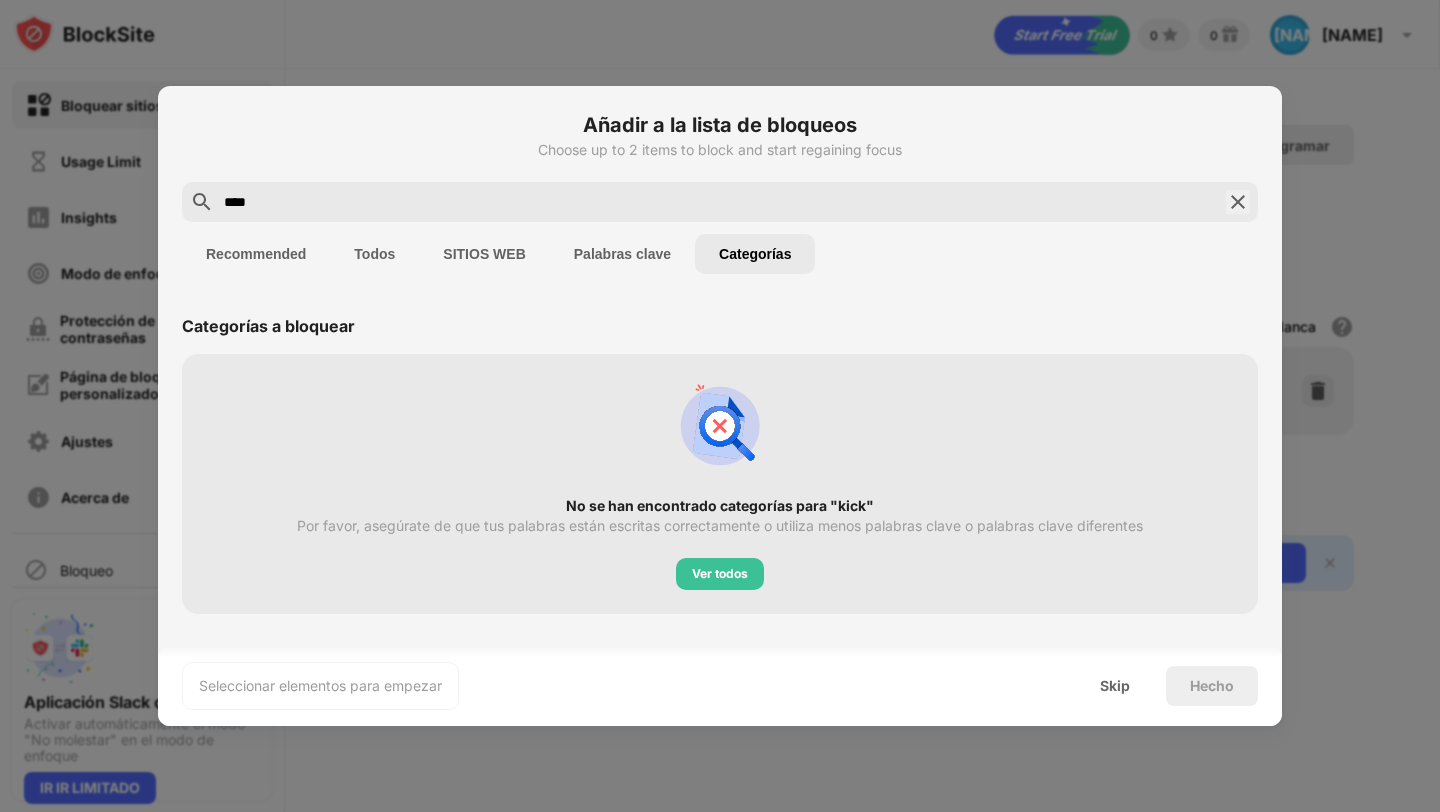 click on "Recommended" at bounding box center (256, 254) 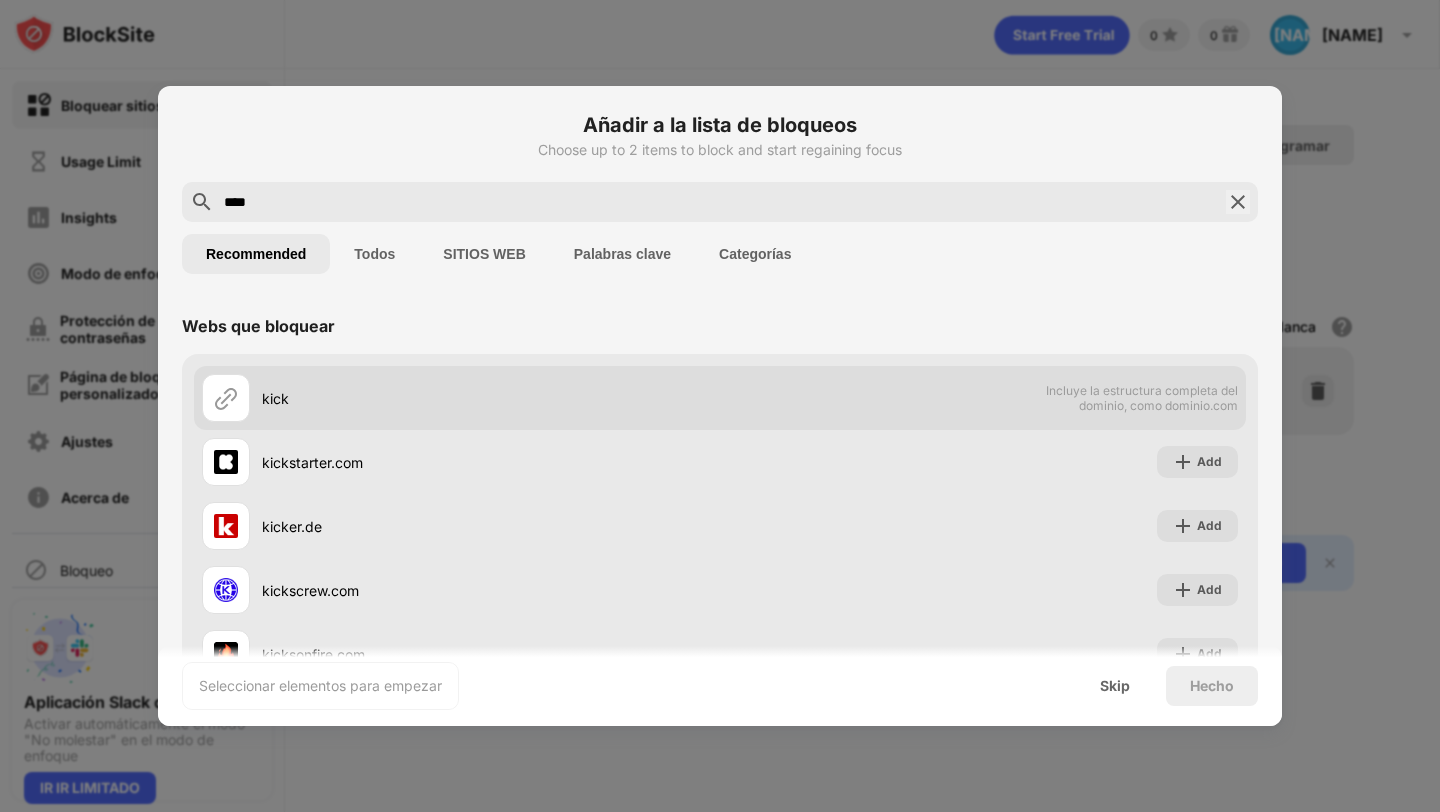 click at bounding box center (226, 398) 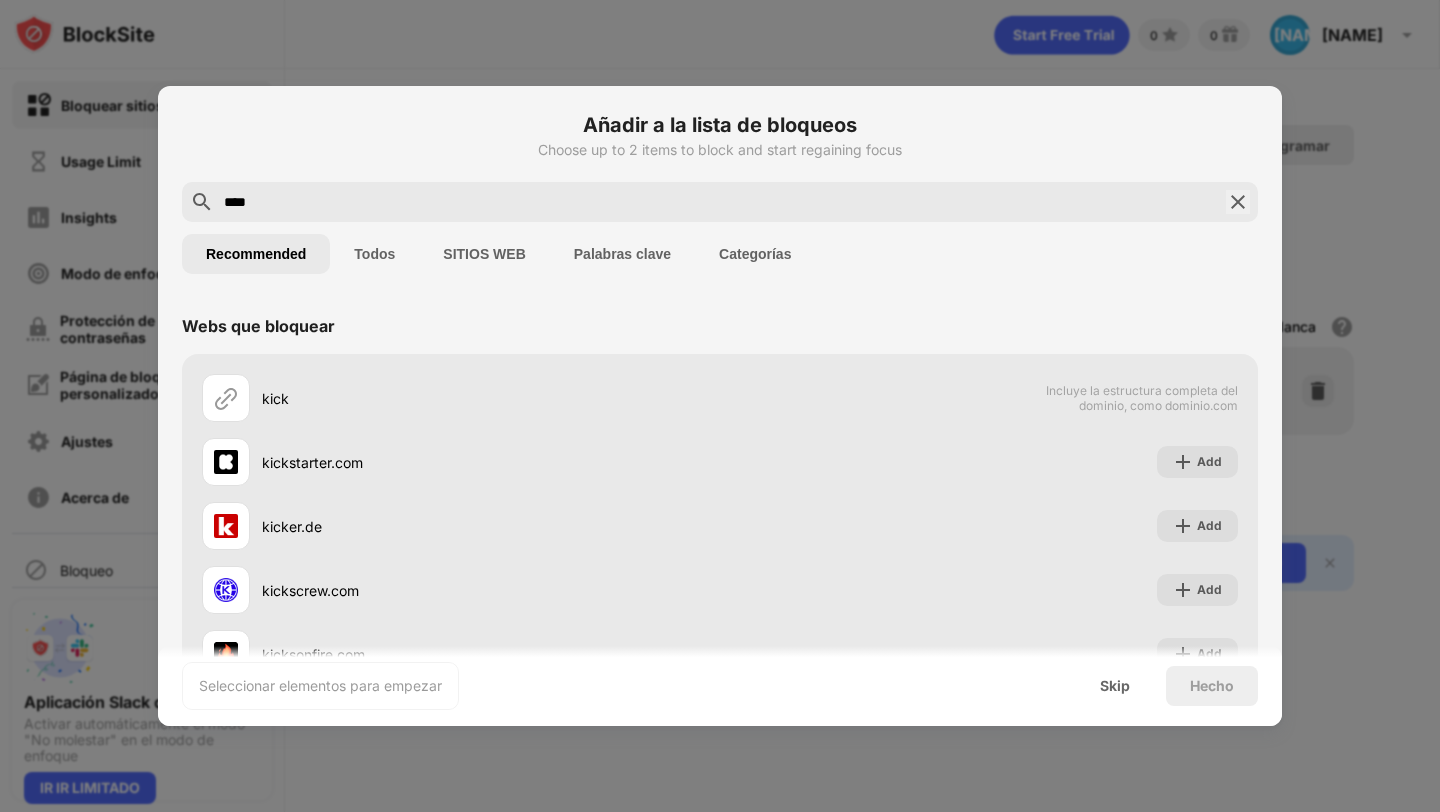click on "****" at bounding box center [720, 202] 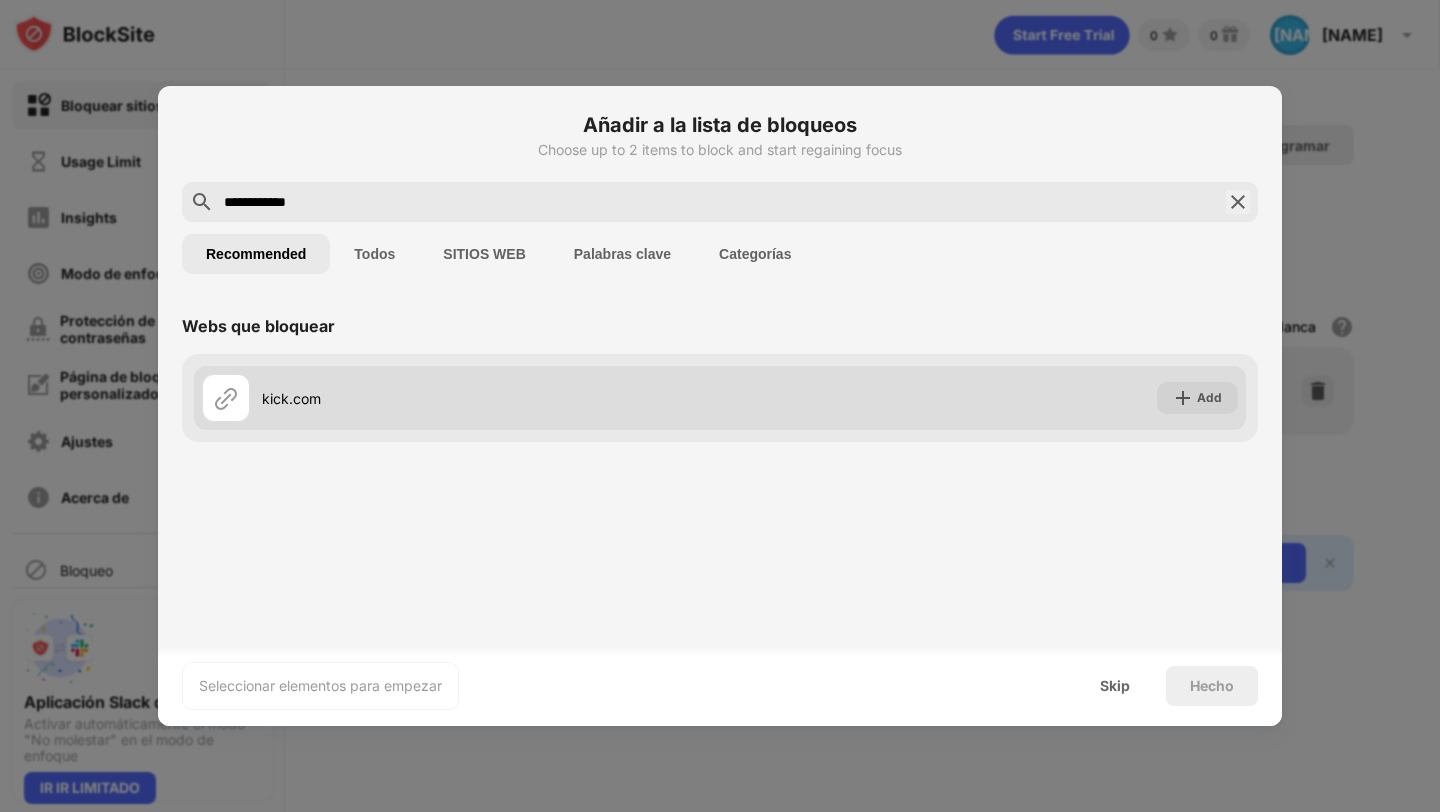 type on "**********" 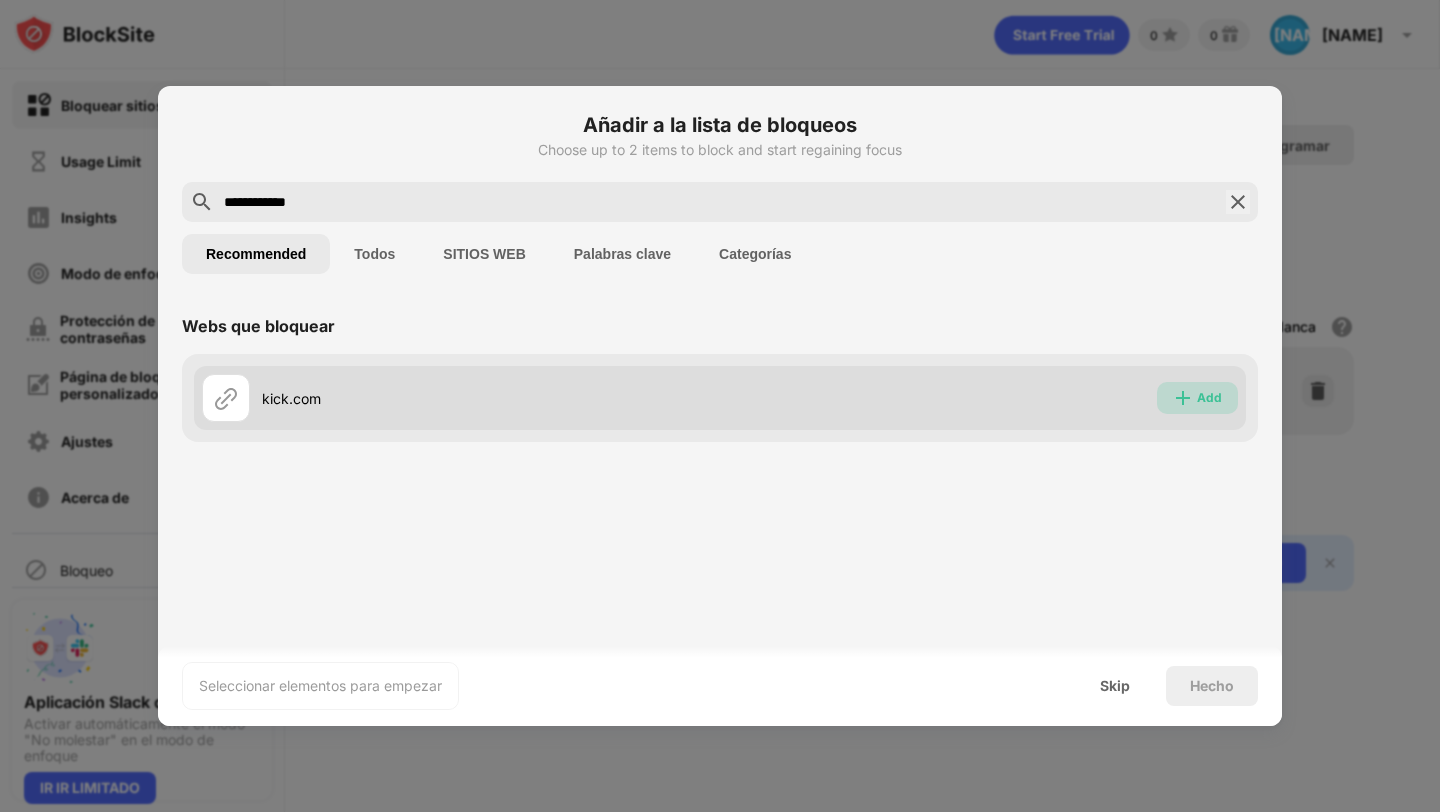 click on "Add" at bounding box center (1209, 398) 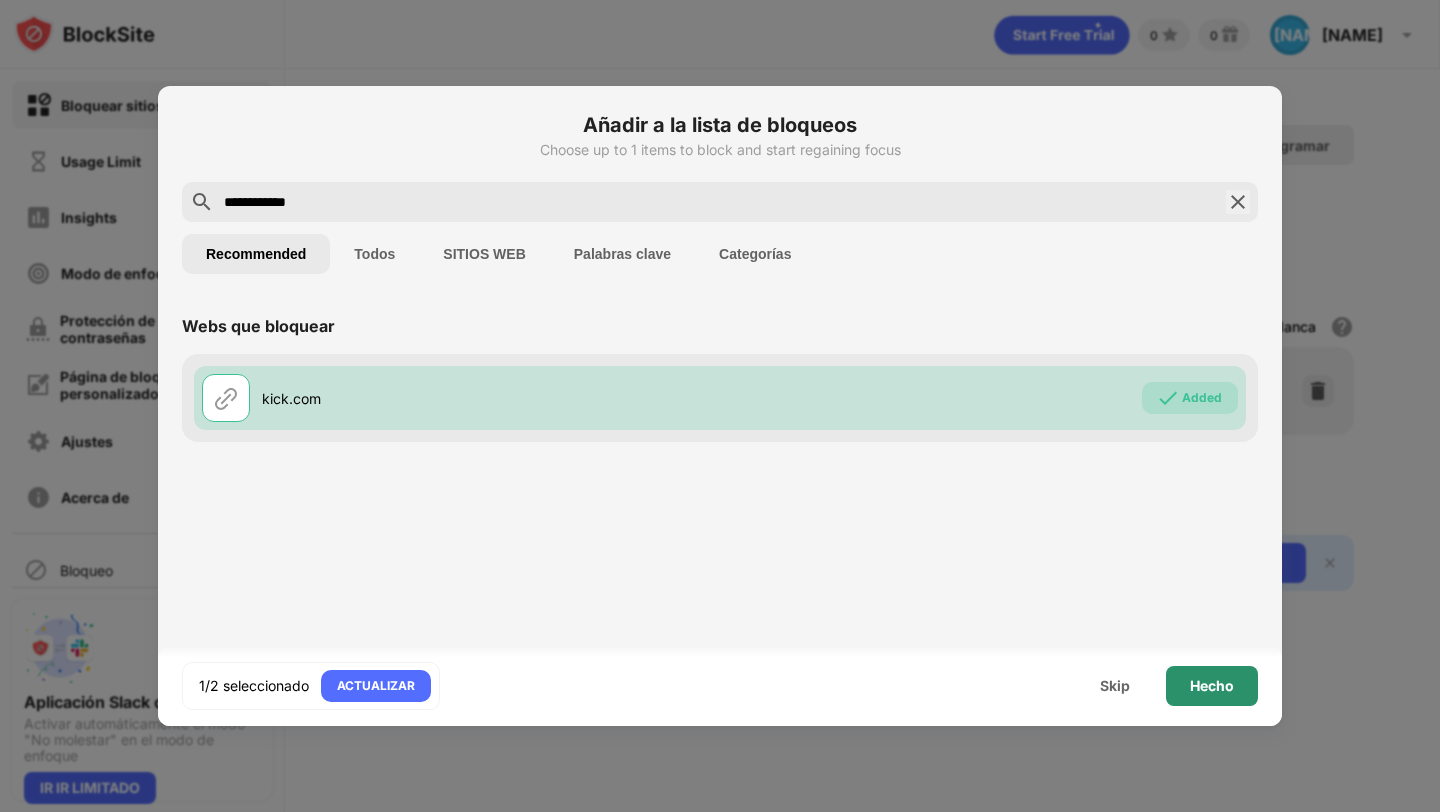 click on "Hecho" at bounding box center [1212, 686] 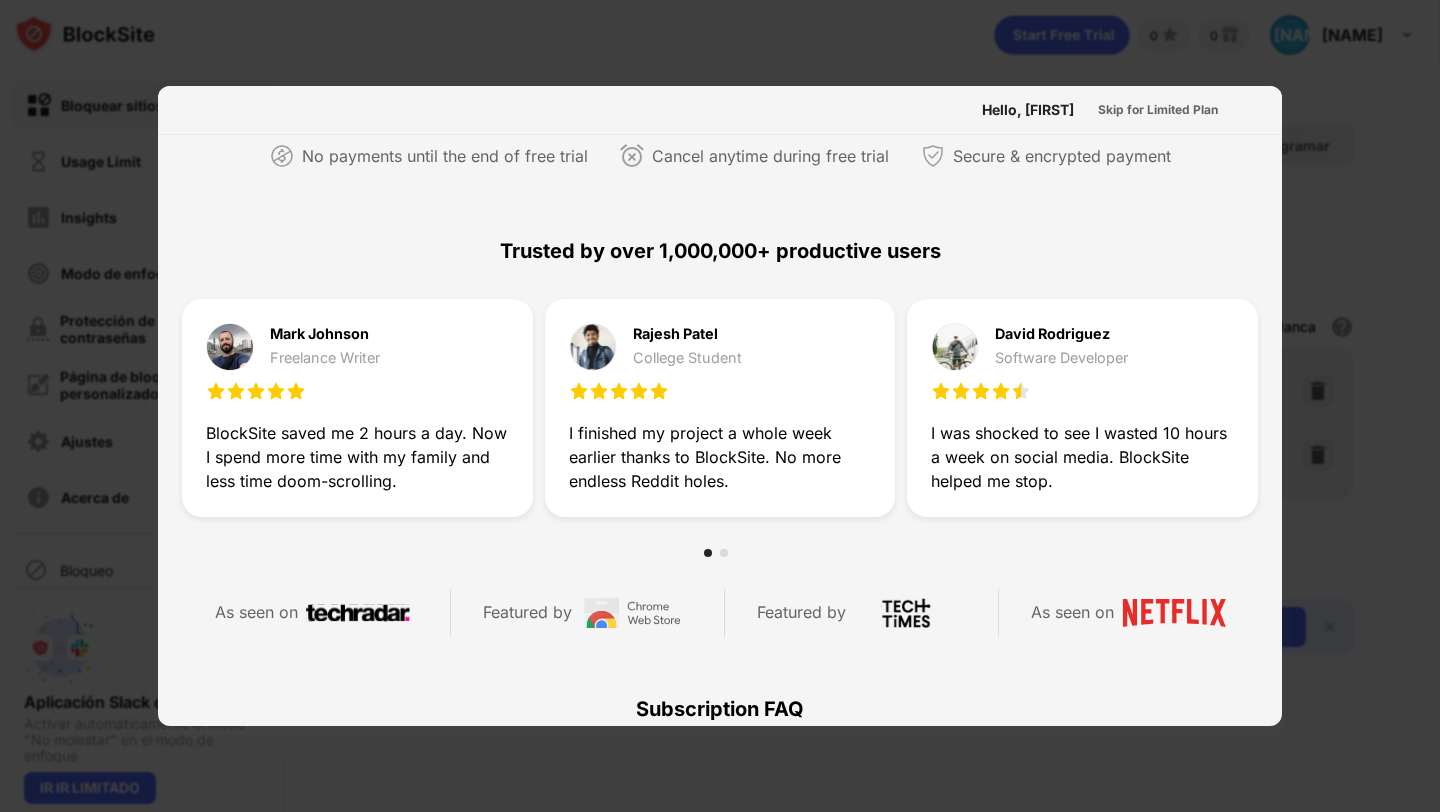 scroll, scrollTop: 0, scrollLeft: 0, axis: both 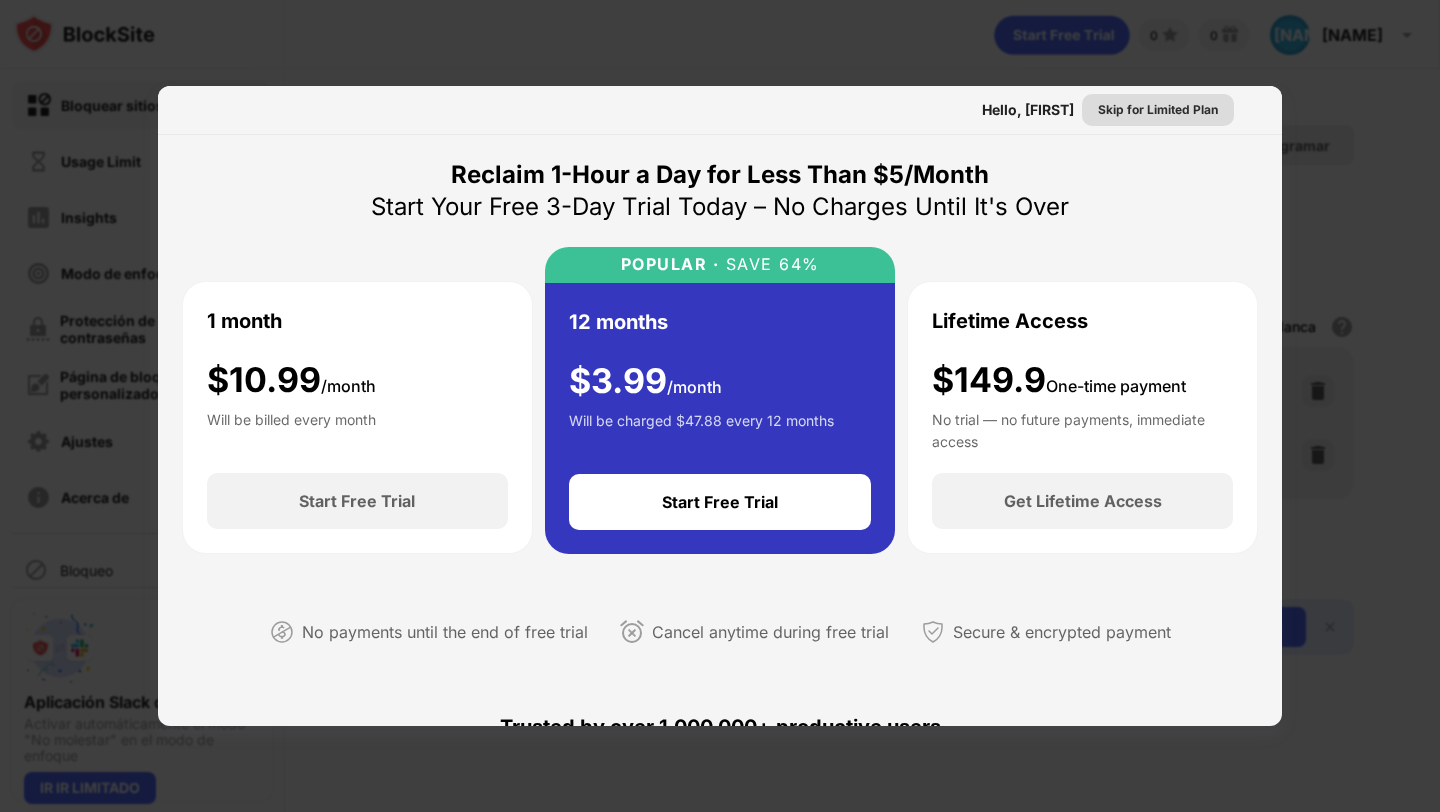 click on "Skip for Limited Plan" at bounding box center [1158, 110] 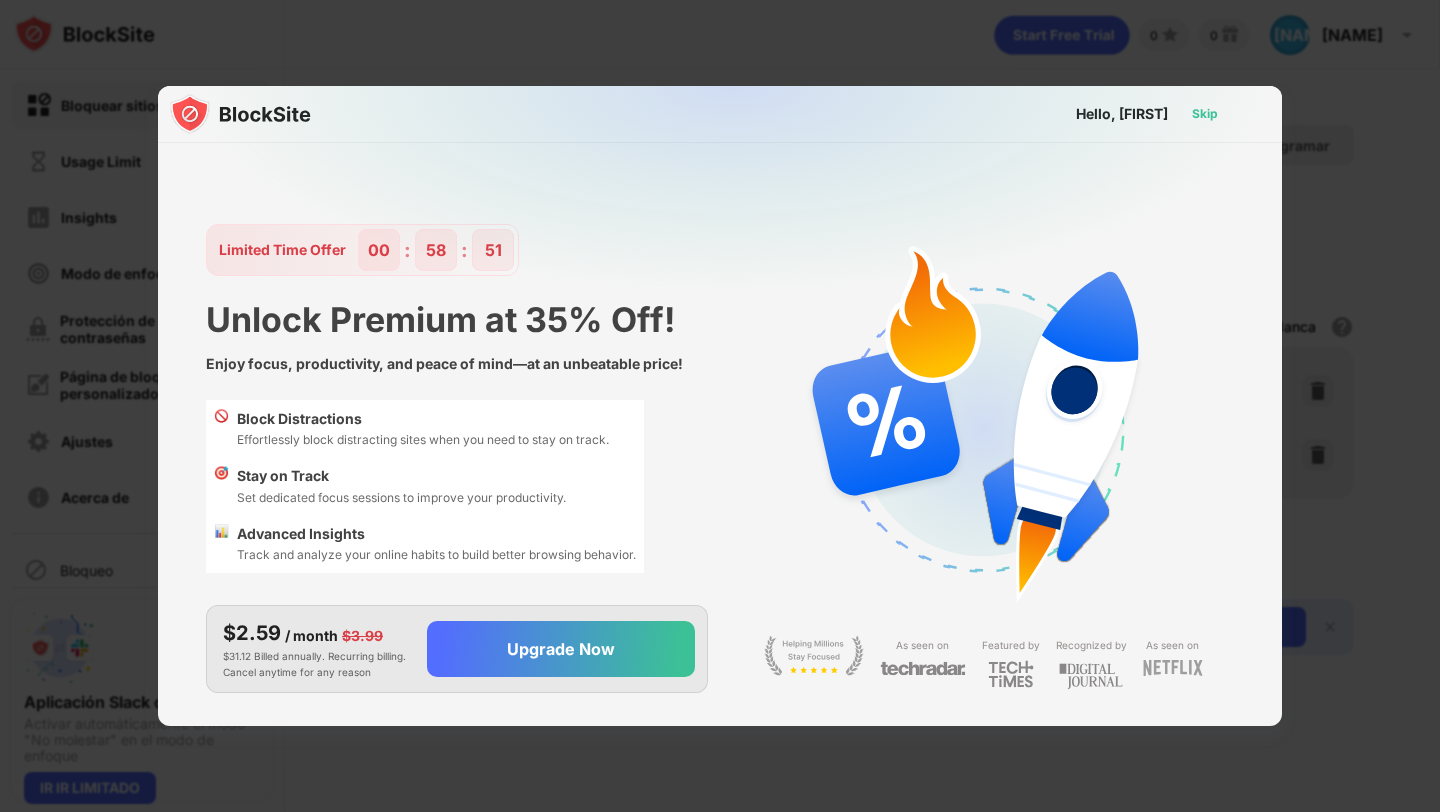 click on "Skip" at bounding box center [1205, 114] 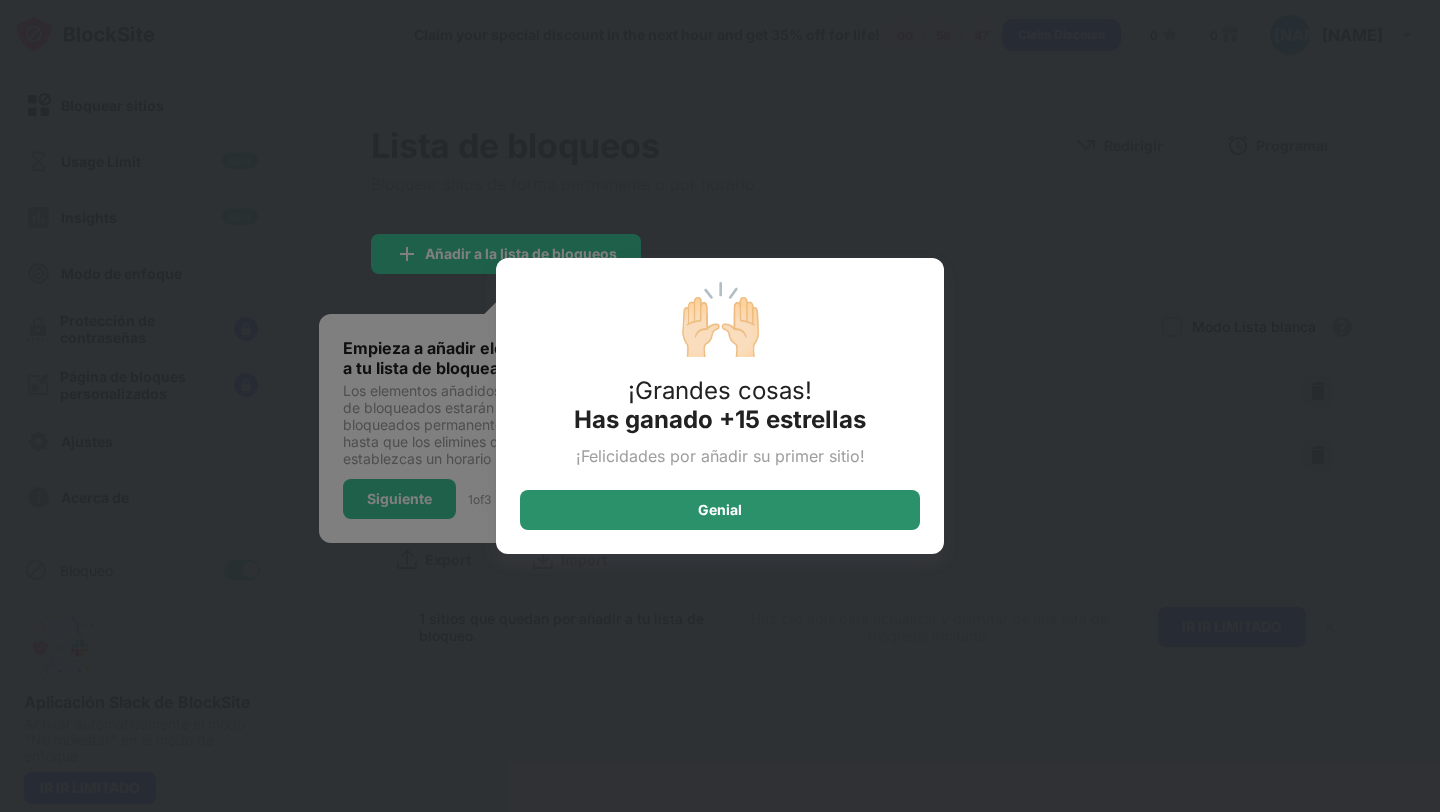 click on "Genial" at bounding box center (720, 510) 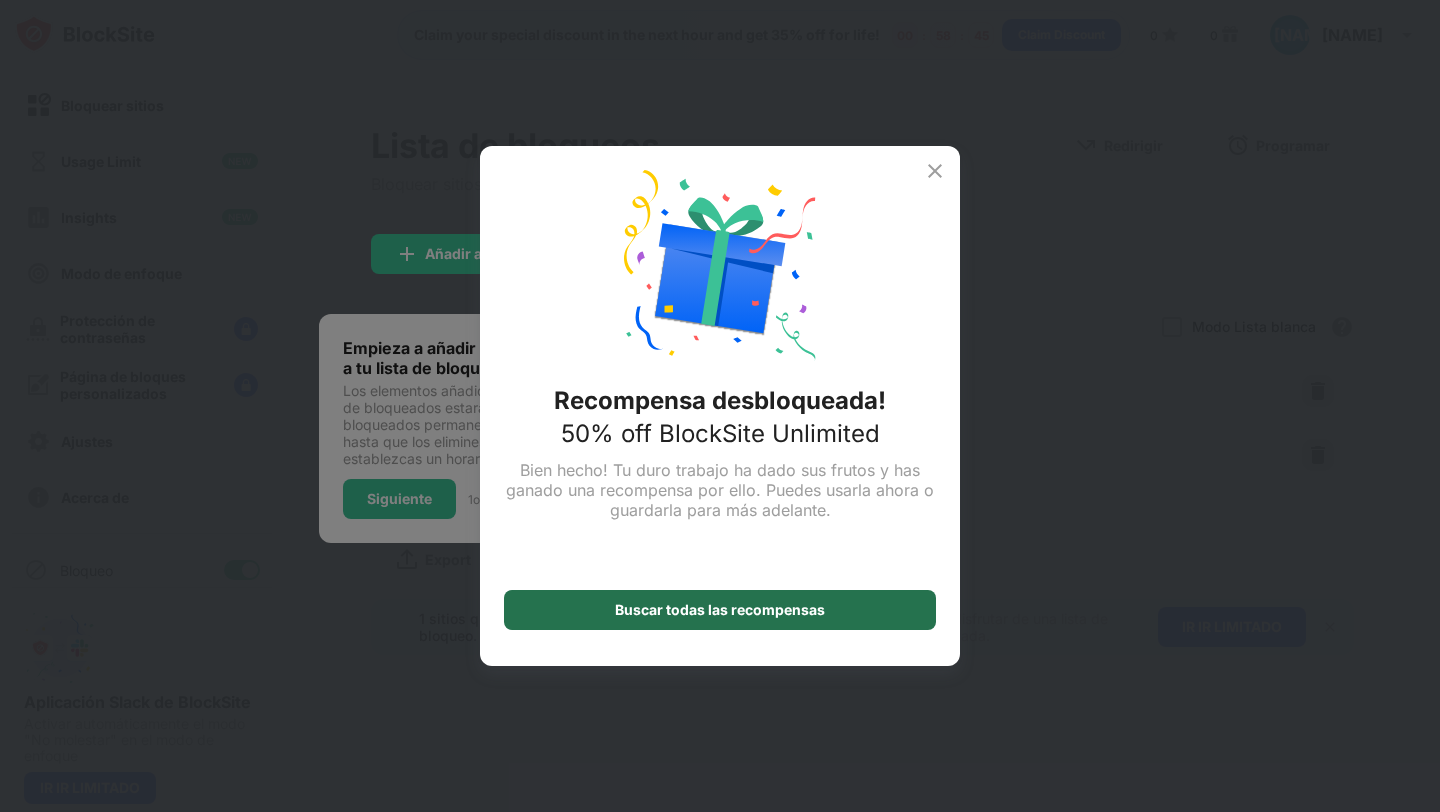 click on "Buscar todas las recompensas" at bounding box center [720, 610] 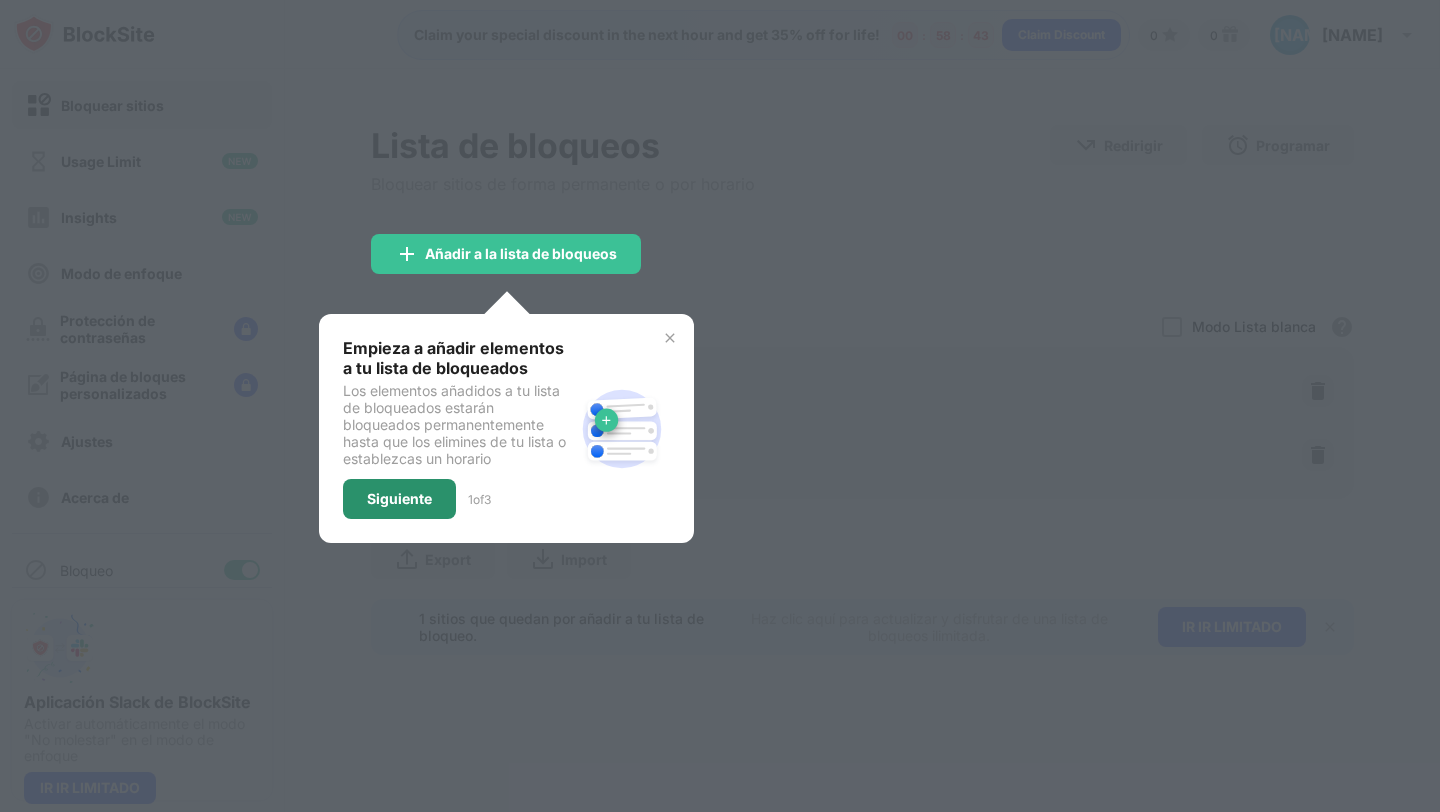 click on "Siguiente" at bounding box center (399, 499) 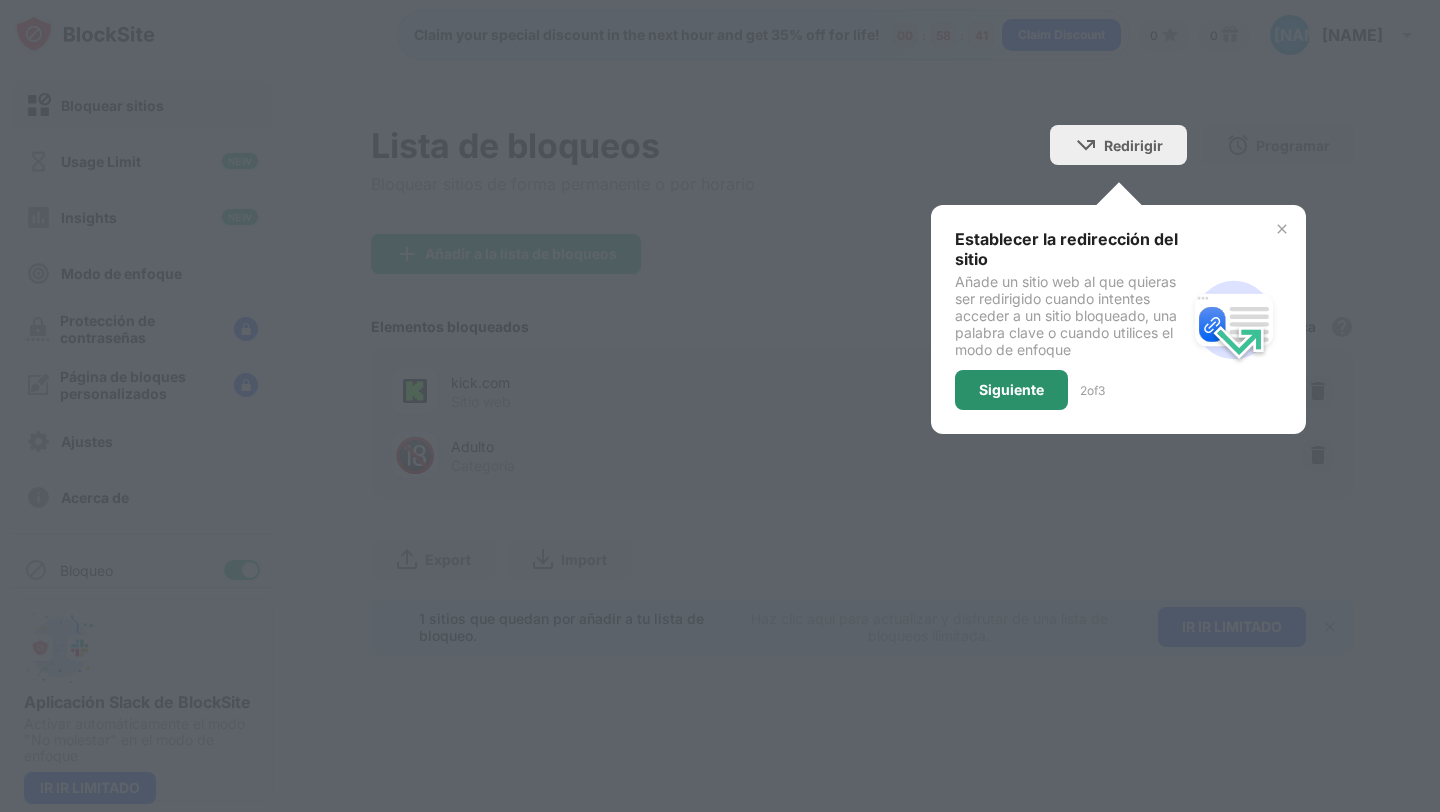 click on "Siguiente" at bounding box center (1011, 390) 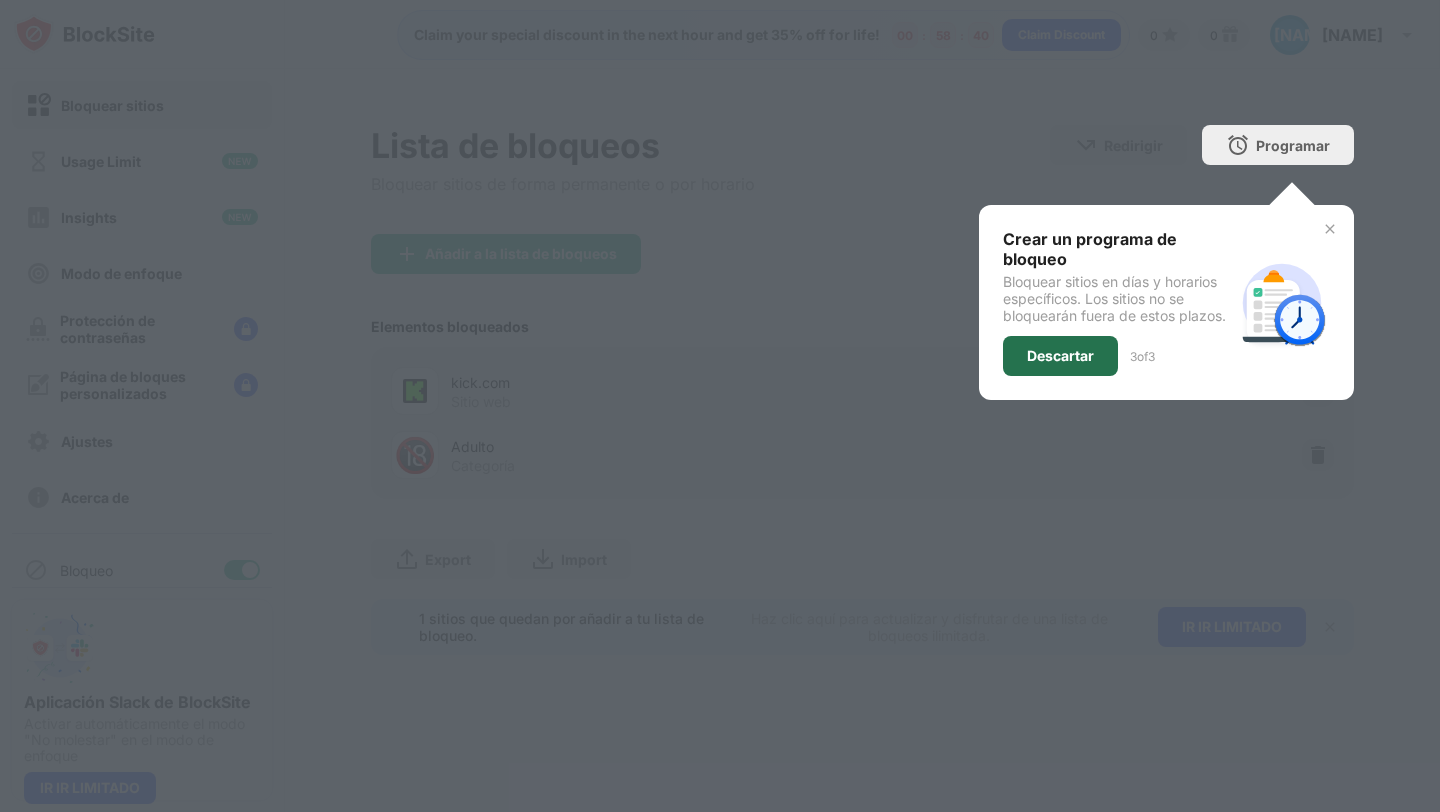 click on "Descartar" at bounding box center [1060, 356] 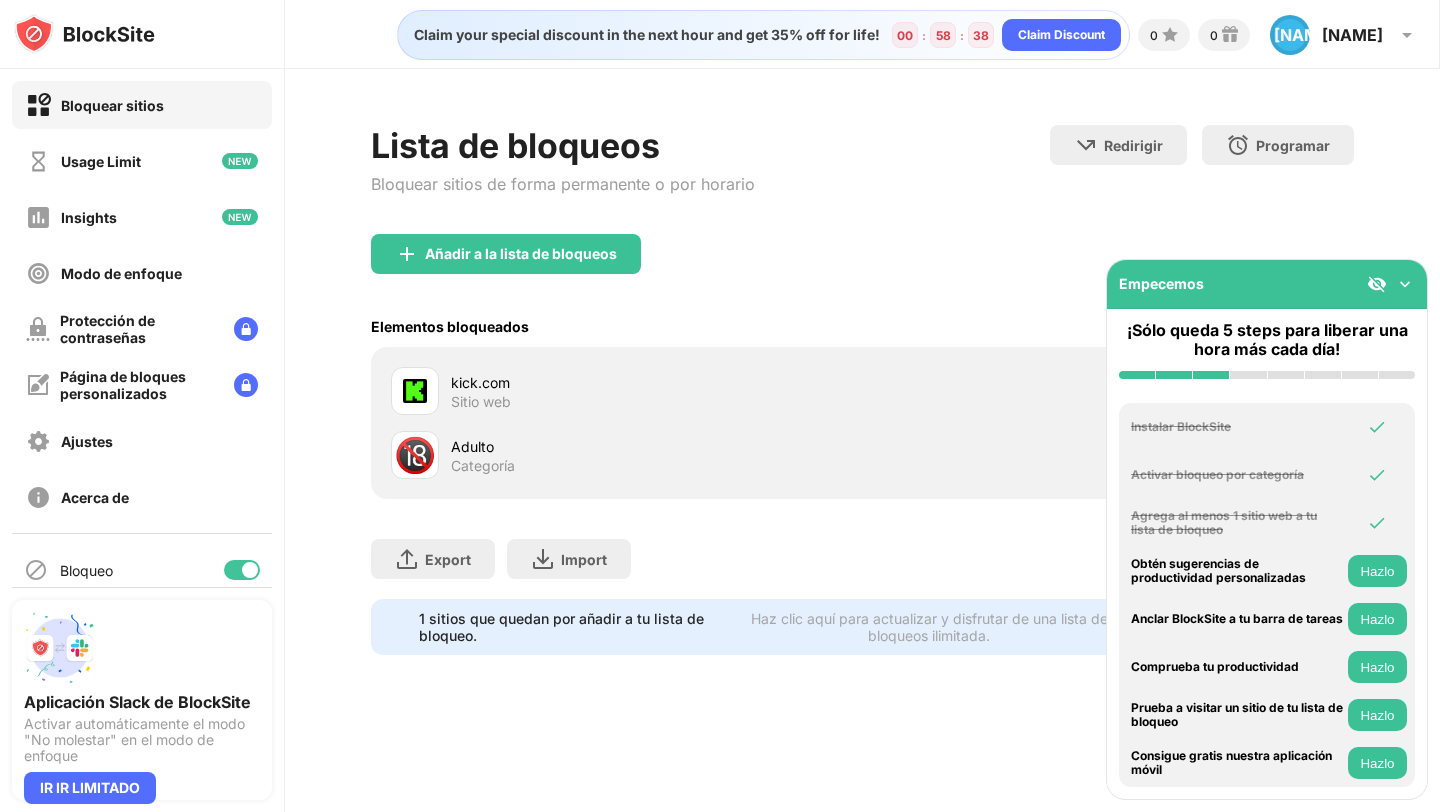 click at bounding box center (1405, 284) 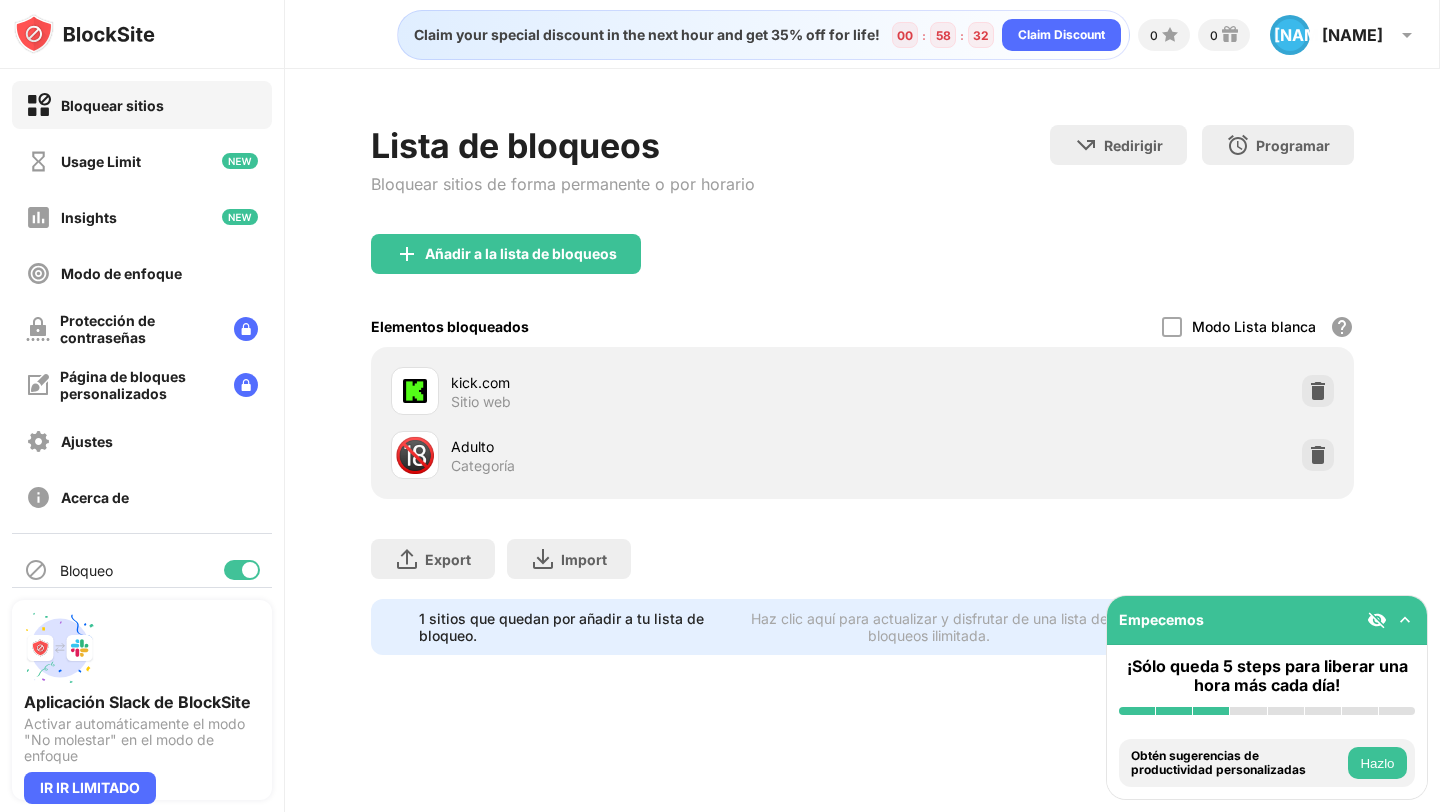 click on "Hazlo" at bounding box center (1377, 763) 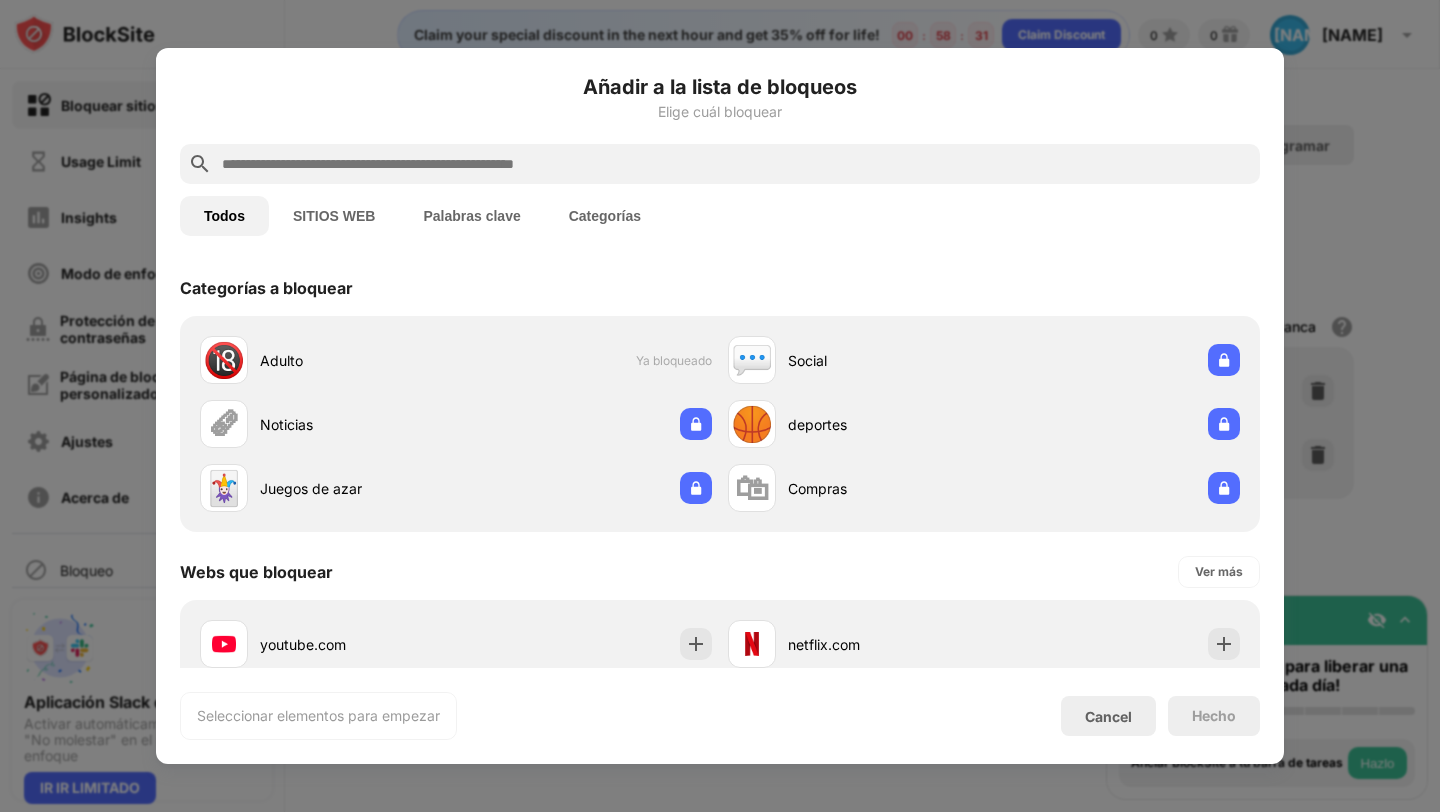 scroll, scrollTop: 696, scrollLeft: 0, axis: vertical 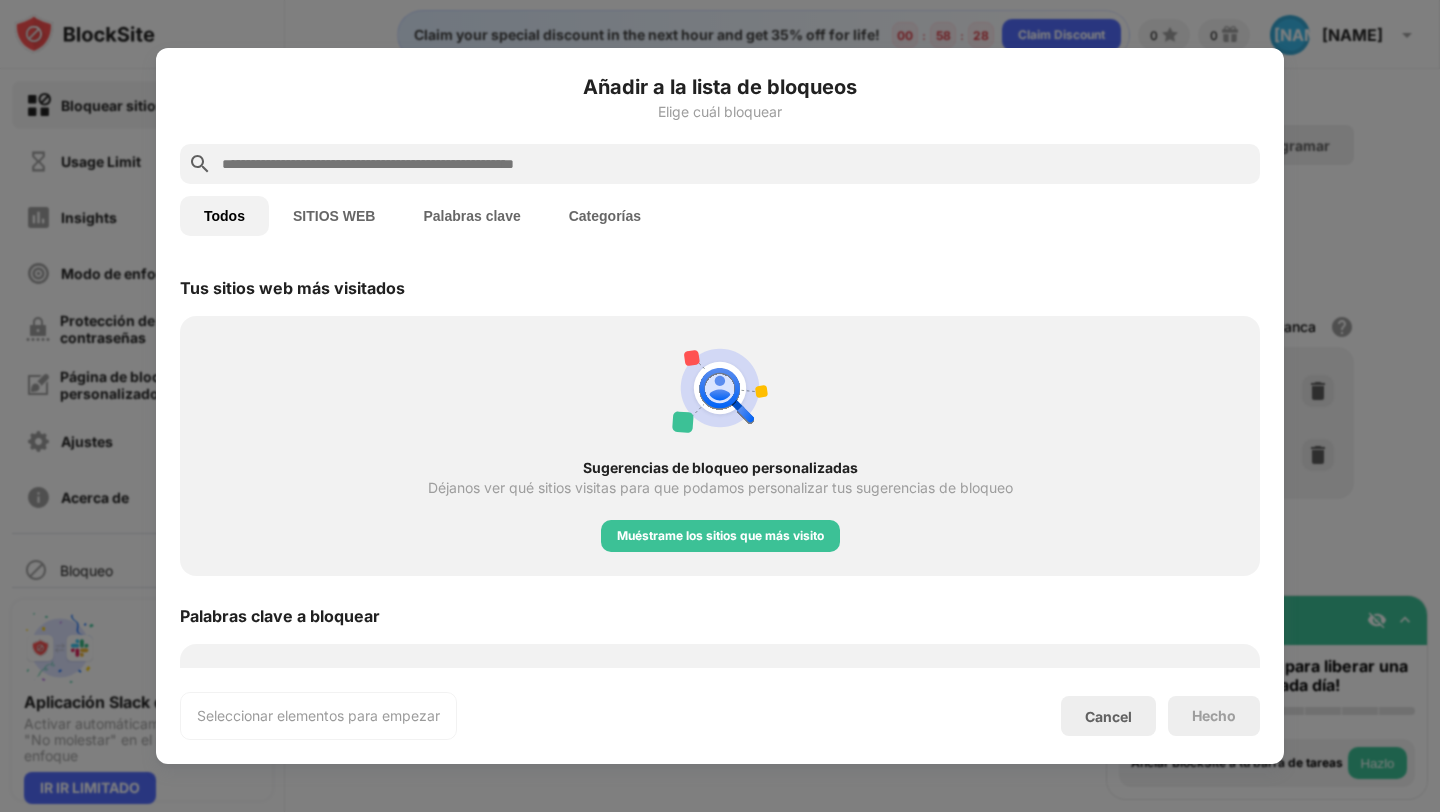 click at bounding box center (720, 406) 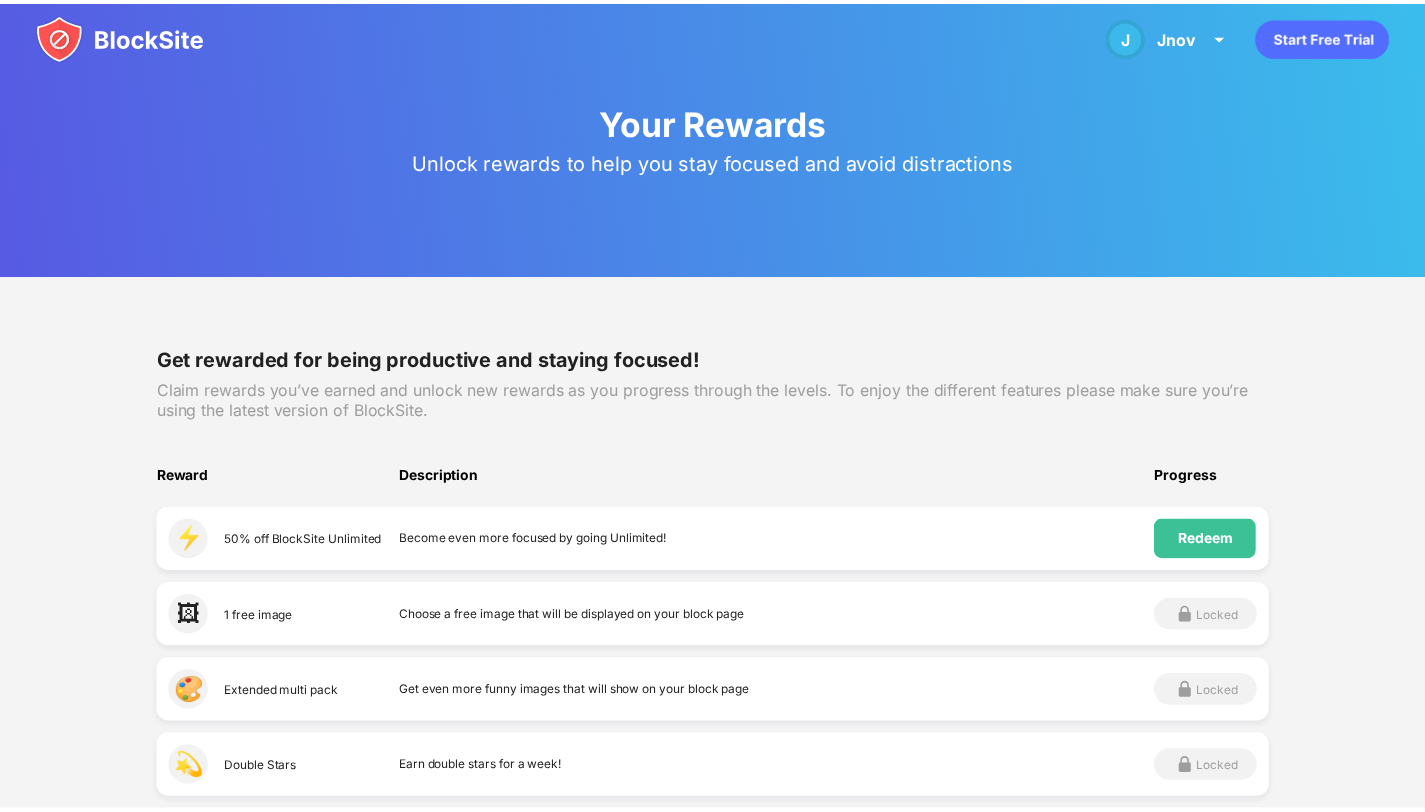scroll, scrollTop: 0, scrollLeft: 0, axis: both 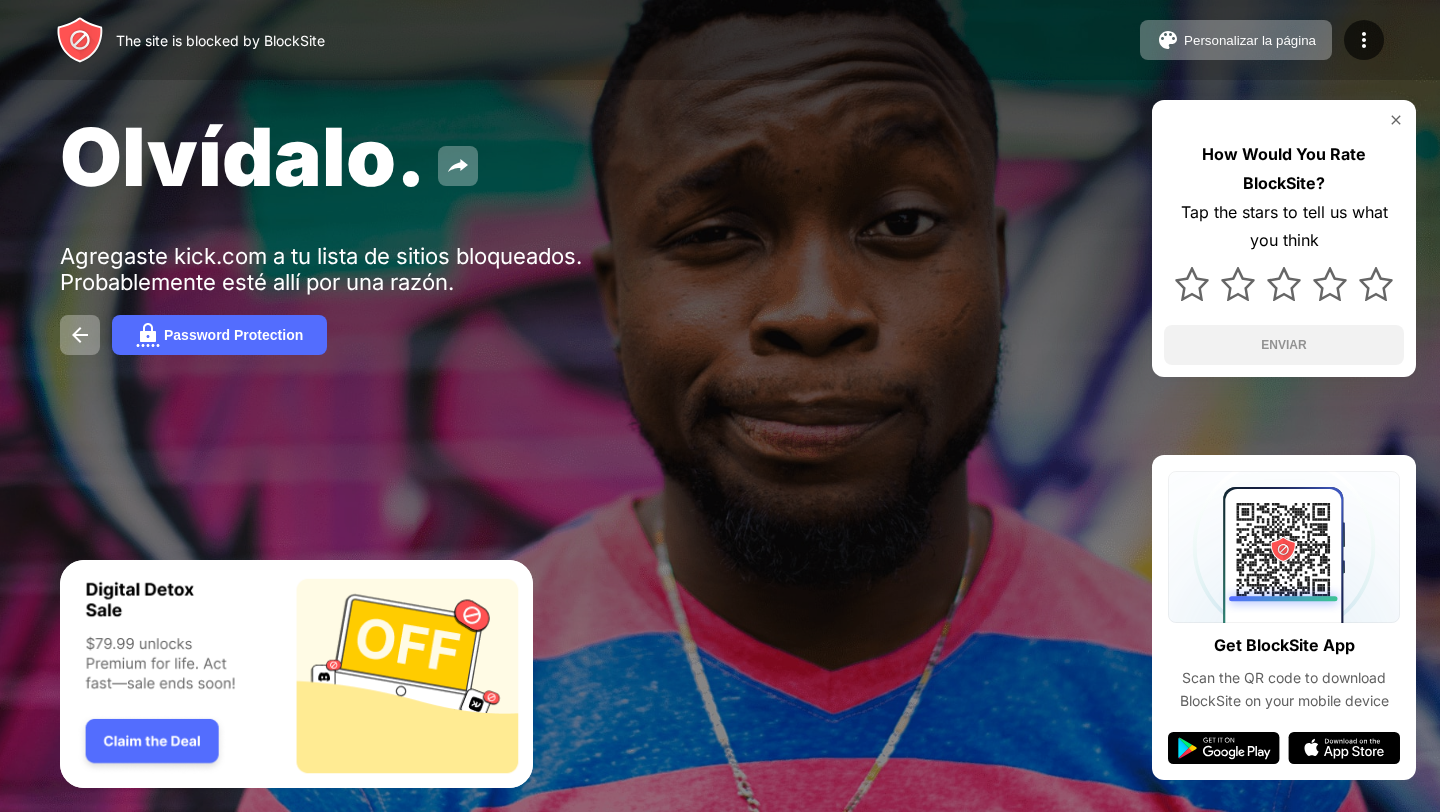 click at bounding box center [1396, 120] 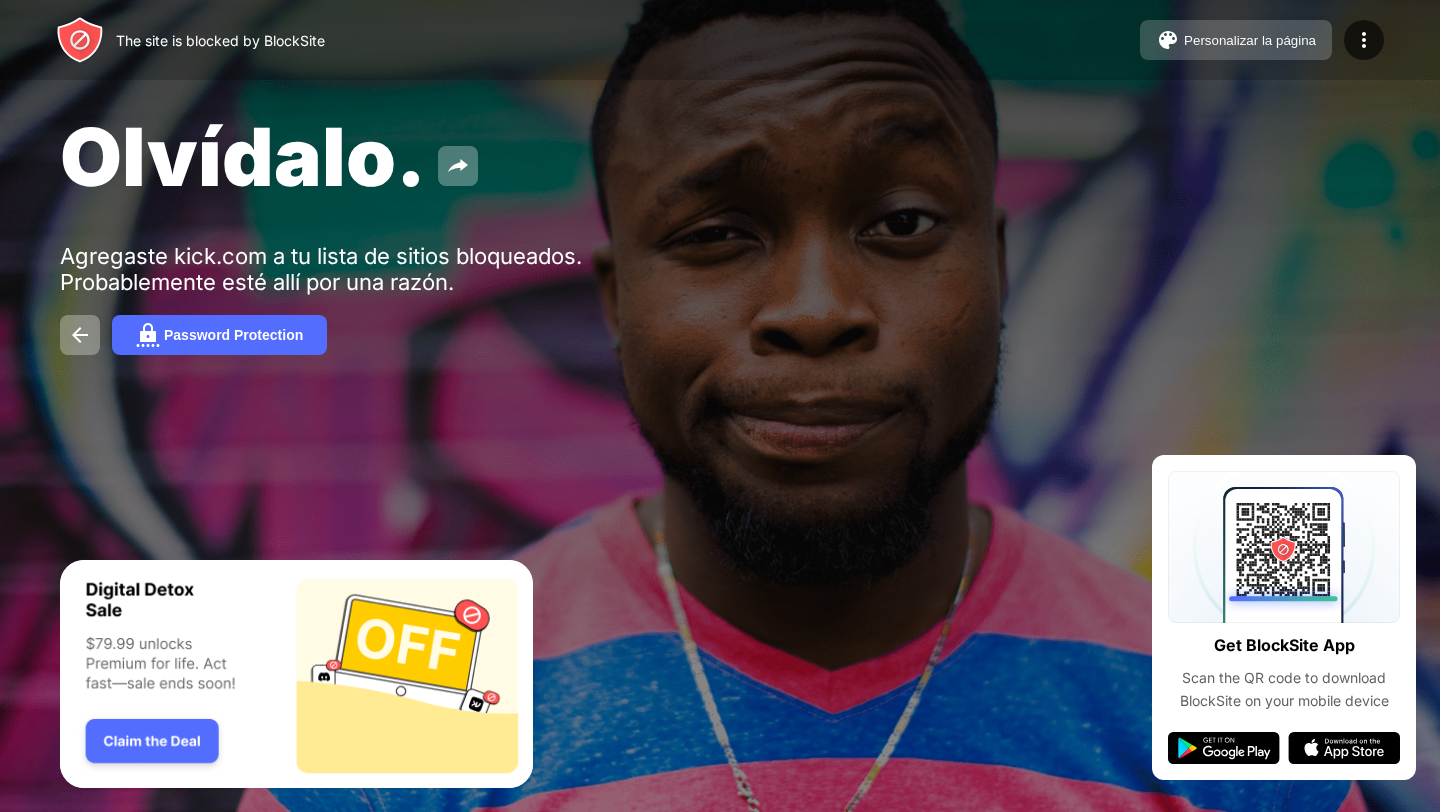 click on "Personalizar la página" at bounding box center (1250, 40) 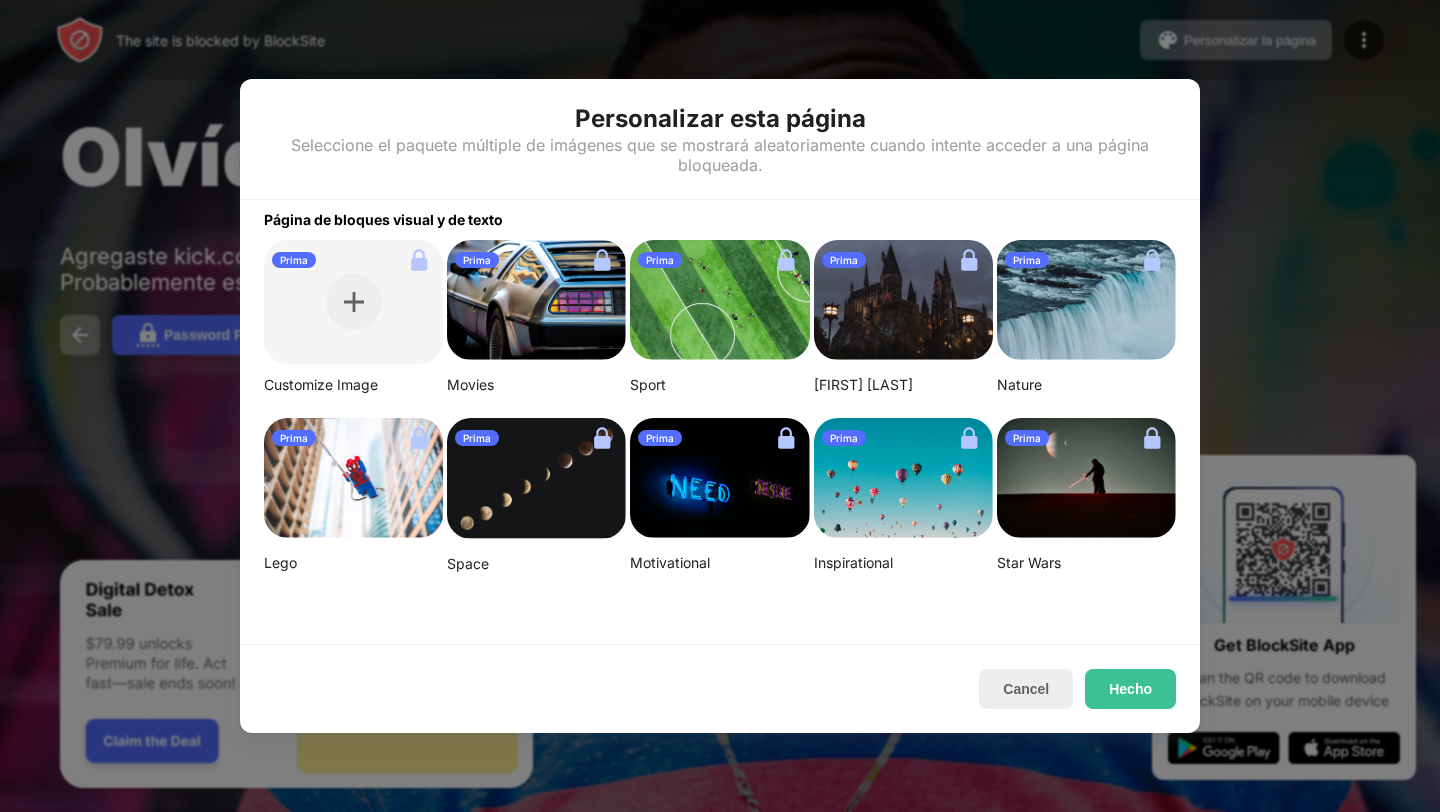 click at bounding box center [536, 300] 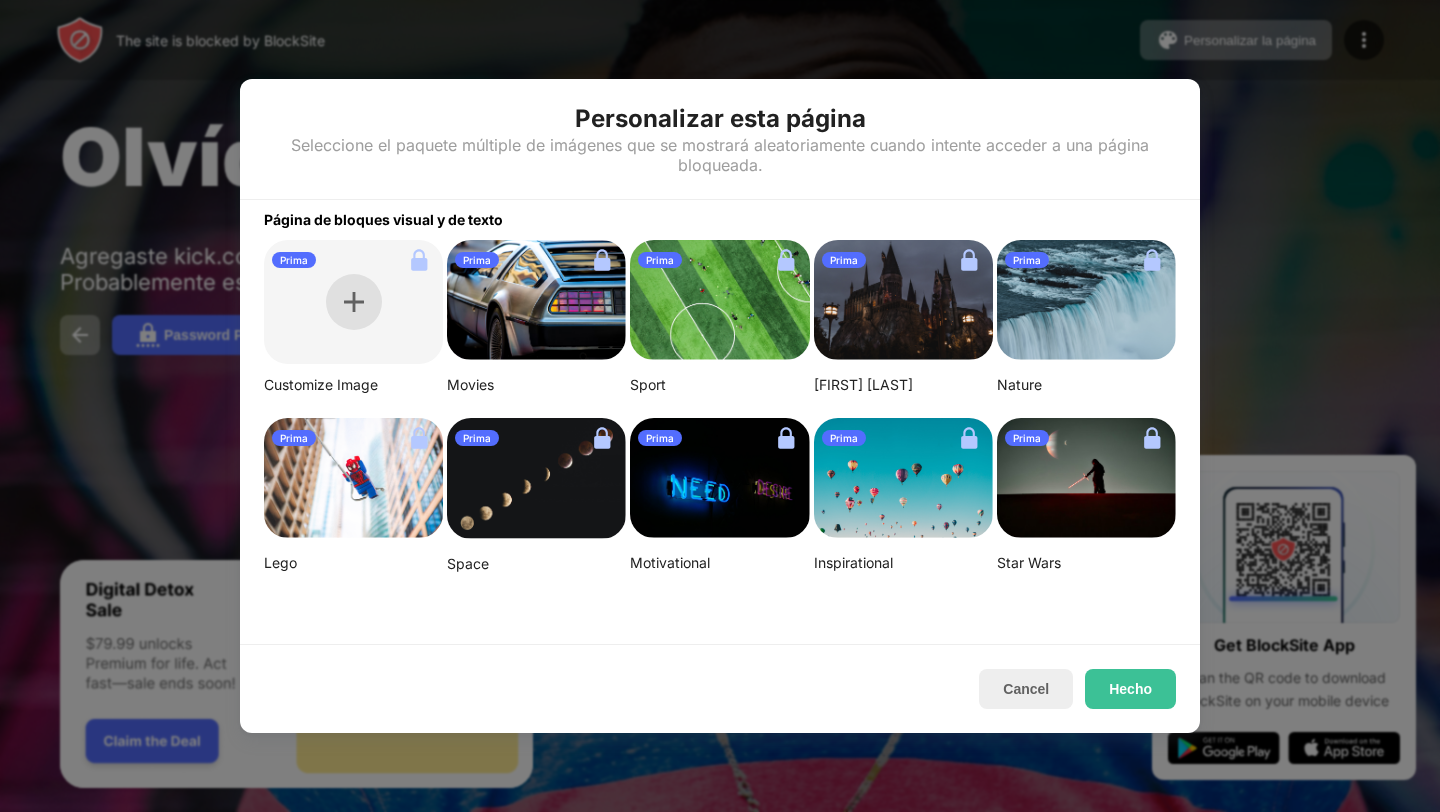 click at bounding box center [354, 302] 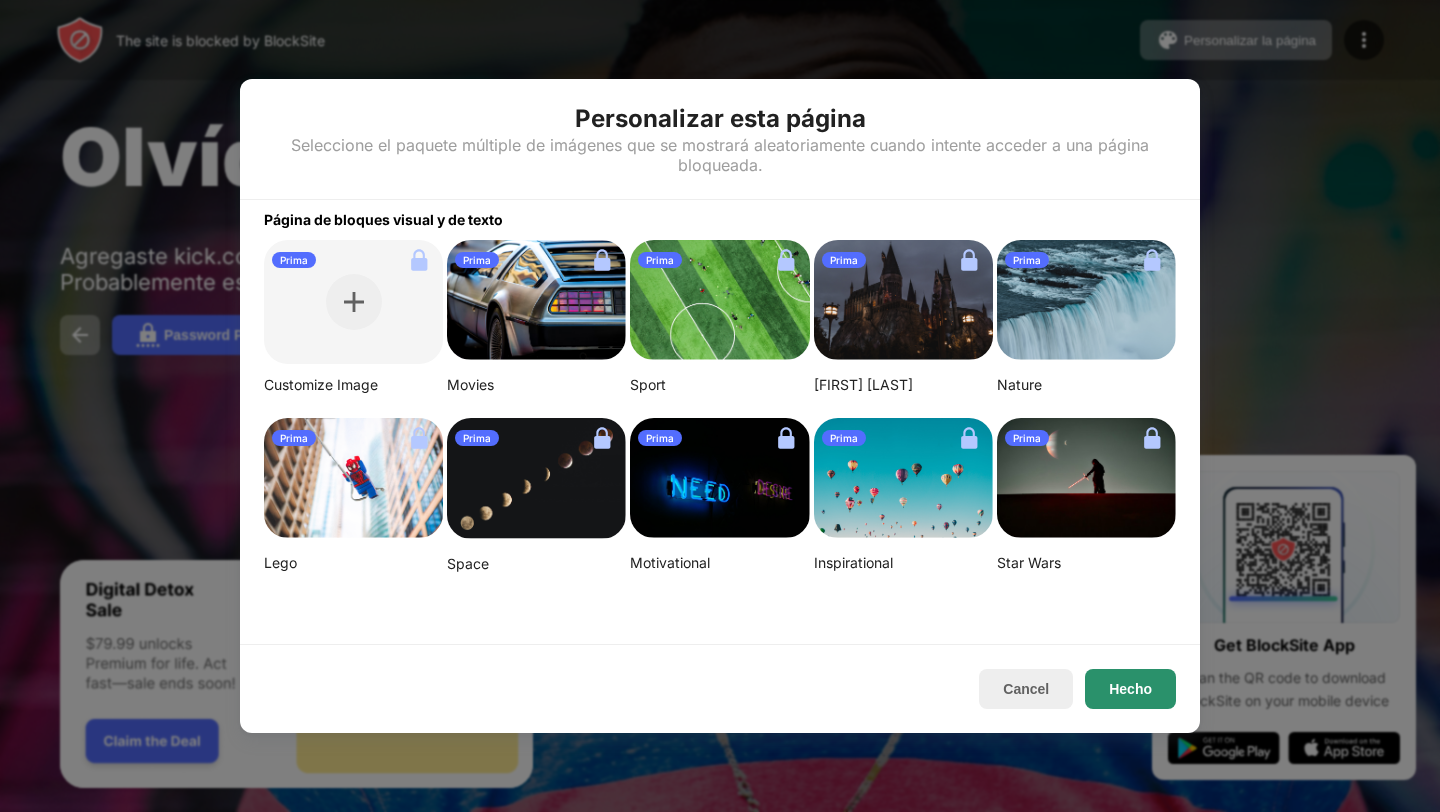 click on "Hecho" at bounding box center [1130, 689] 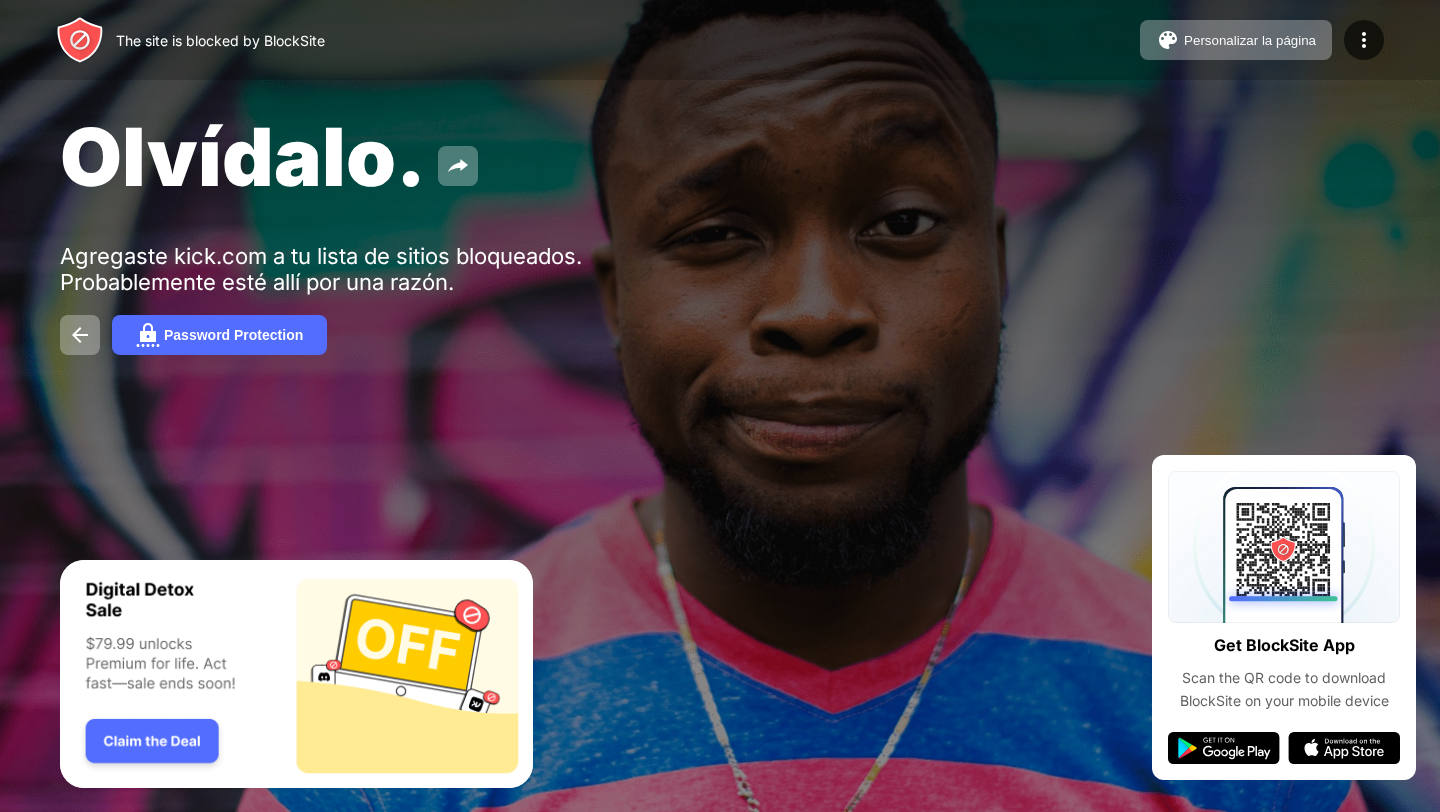 click on "Olvídalo. Agregaste kick.com a tu lista de sitios bloqueados. Probablemente esté allí por una razón. Password Protection" at bounding box center (720, 231) 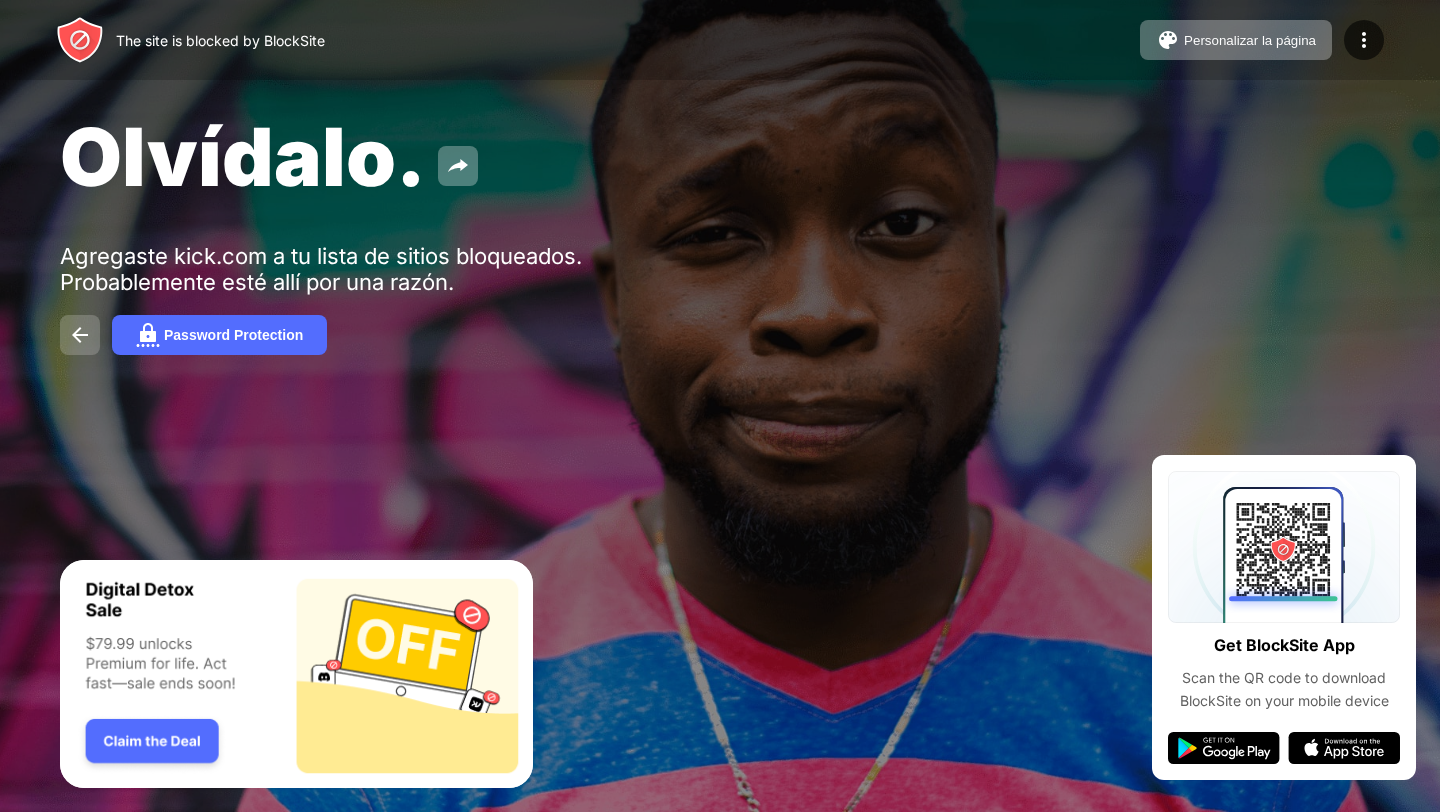 click at bounding box center (80, 335) 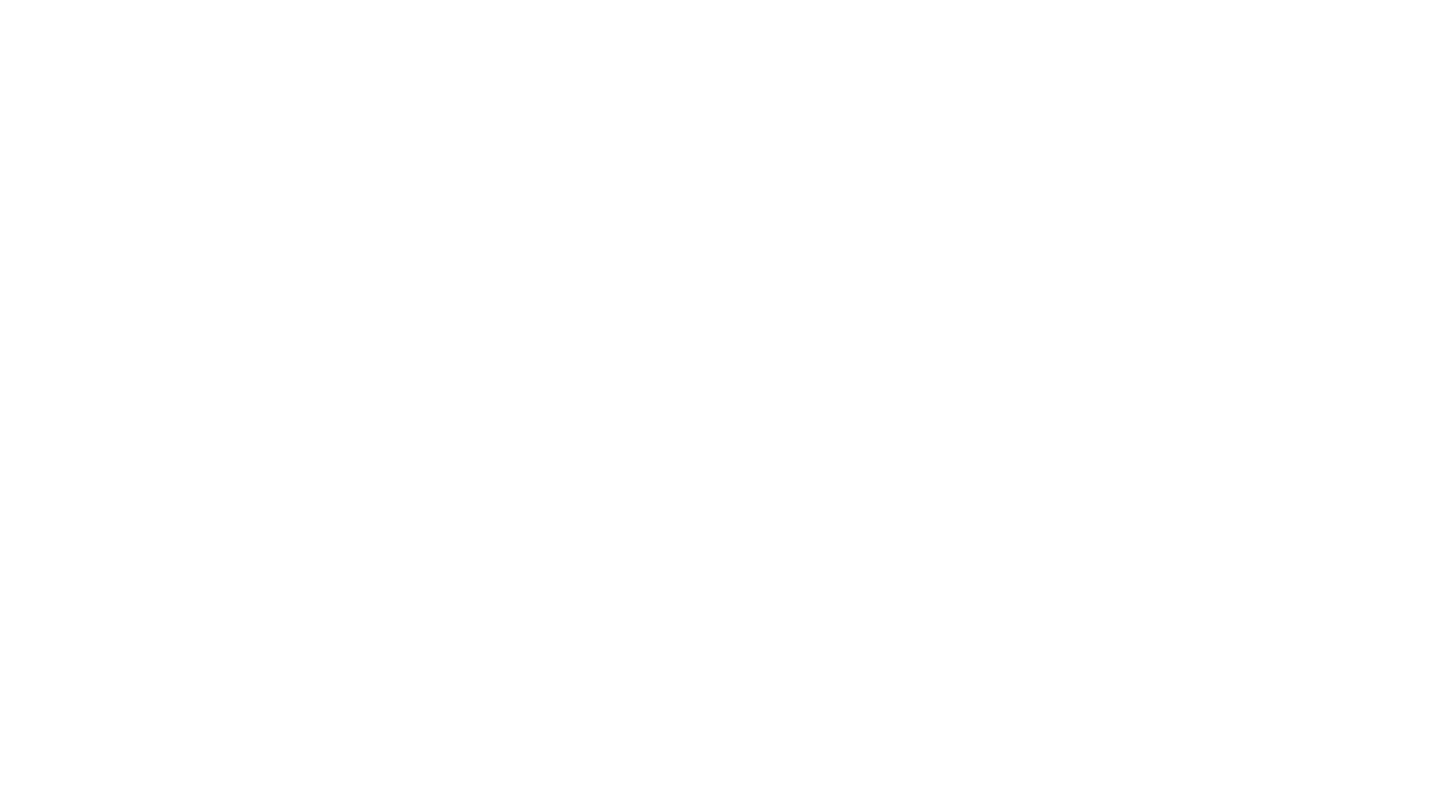 scroll, scrollTop: 0, scrollLeft: 0, axis: both 